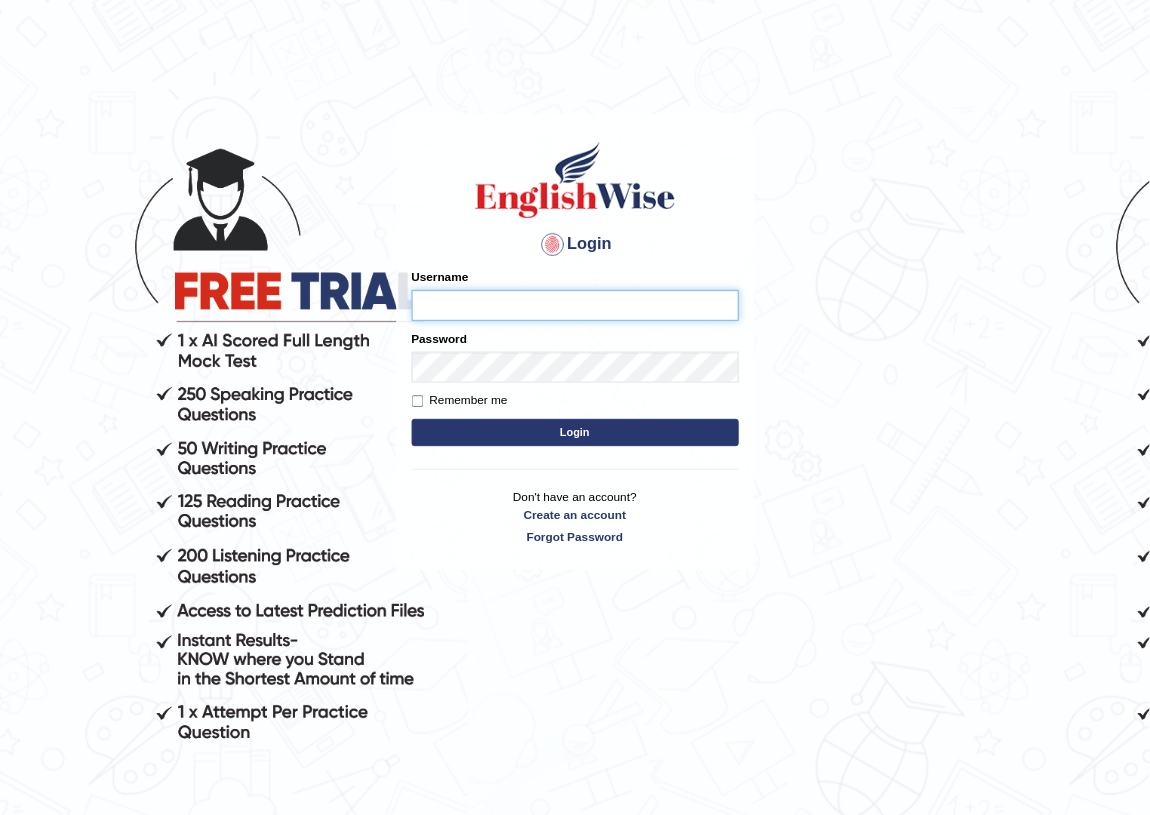 scroll, scrollTop: 0, scrollLeft: 0, axis: both 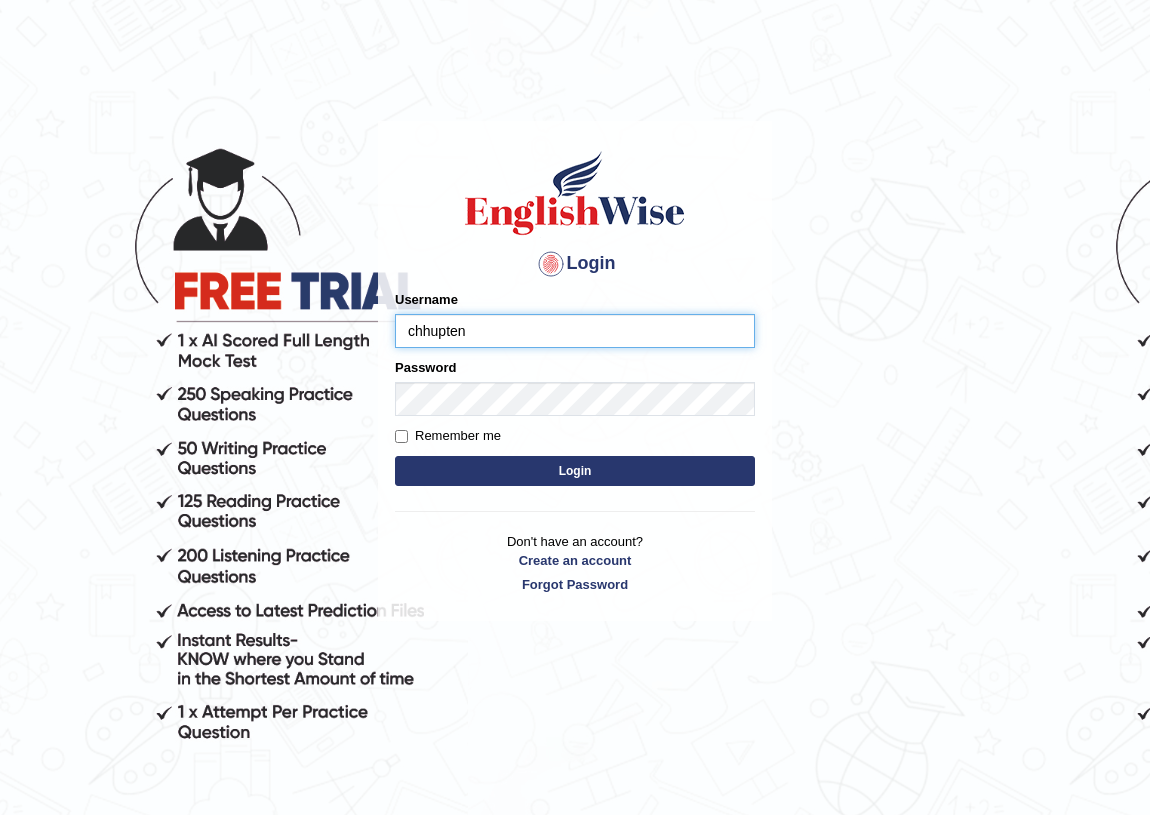 type on "chhupten" 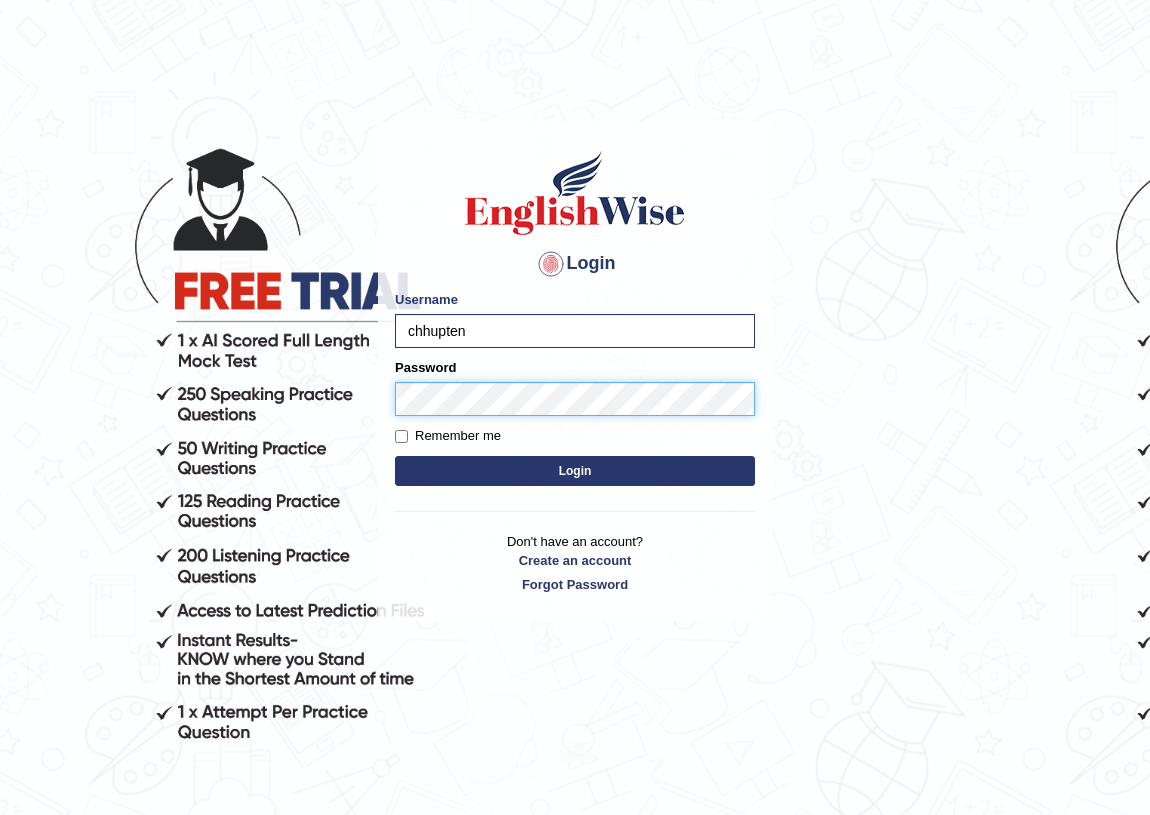 click on "Login" at bounding box center [575, 471] 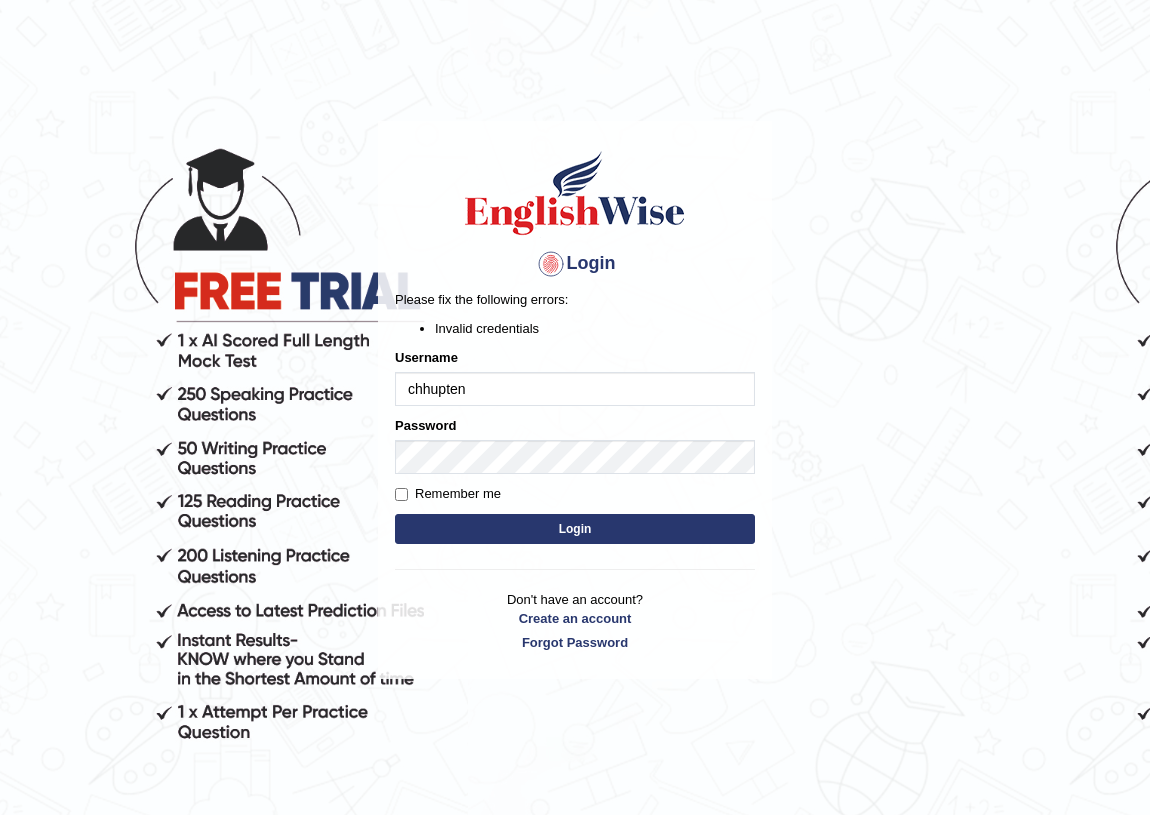 scroll, scrollTop: 0, scrollLeft: 0, axis: both 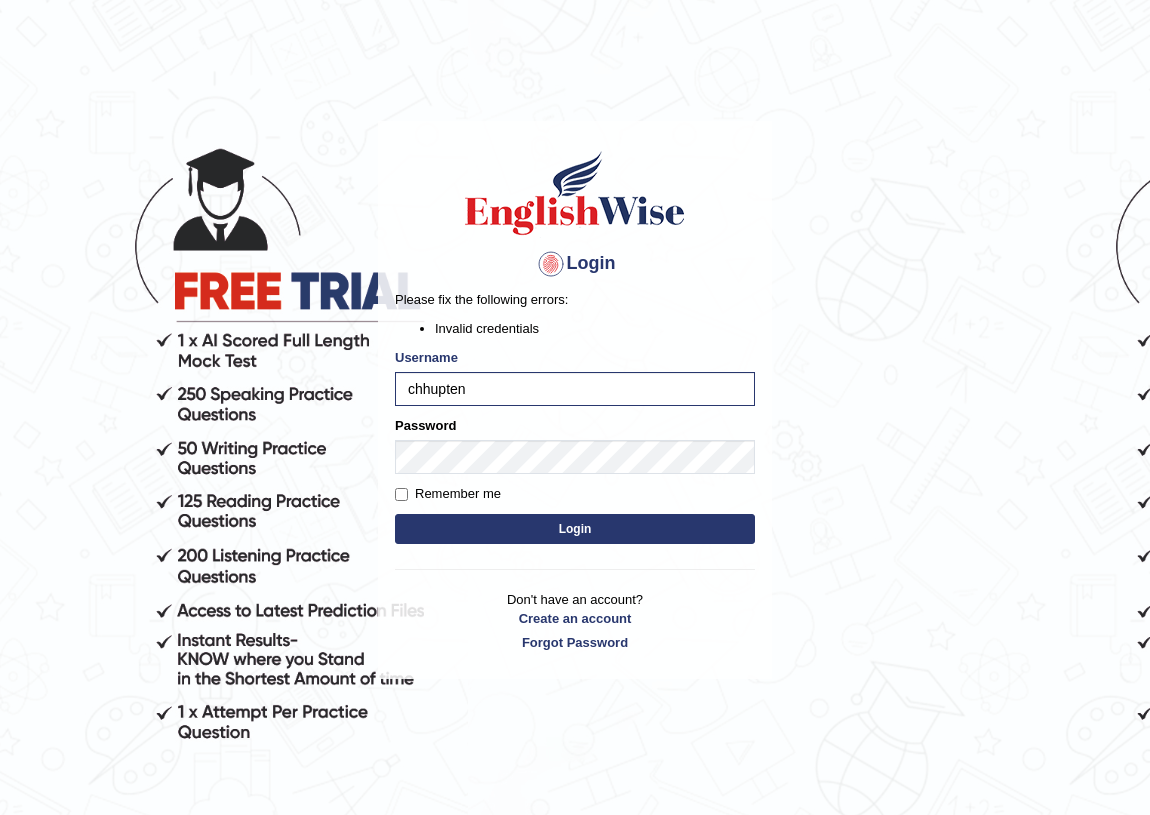click on "Remember me" at bounding box center (448, 494) 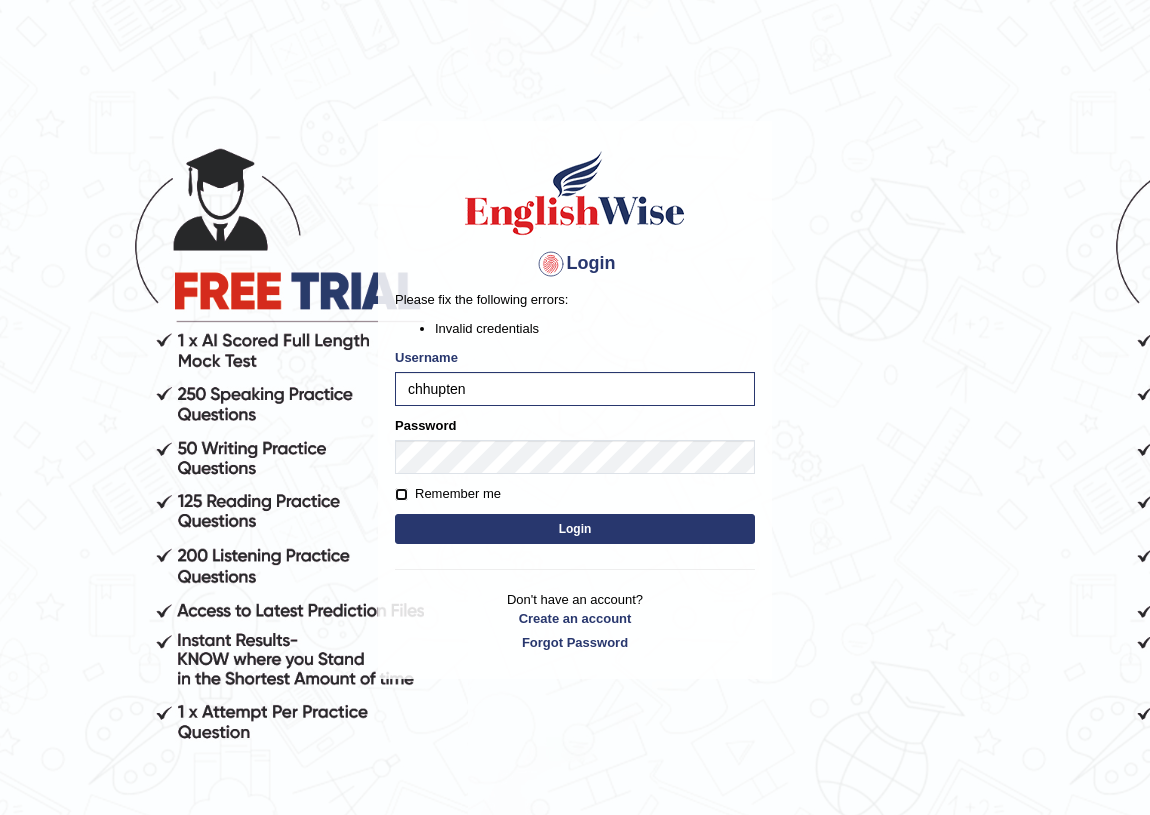 click on "Remember me" at bounding box center (401, 494) 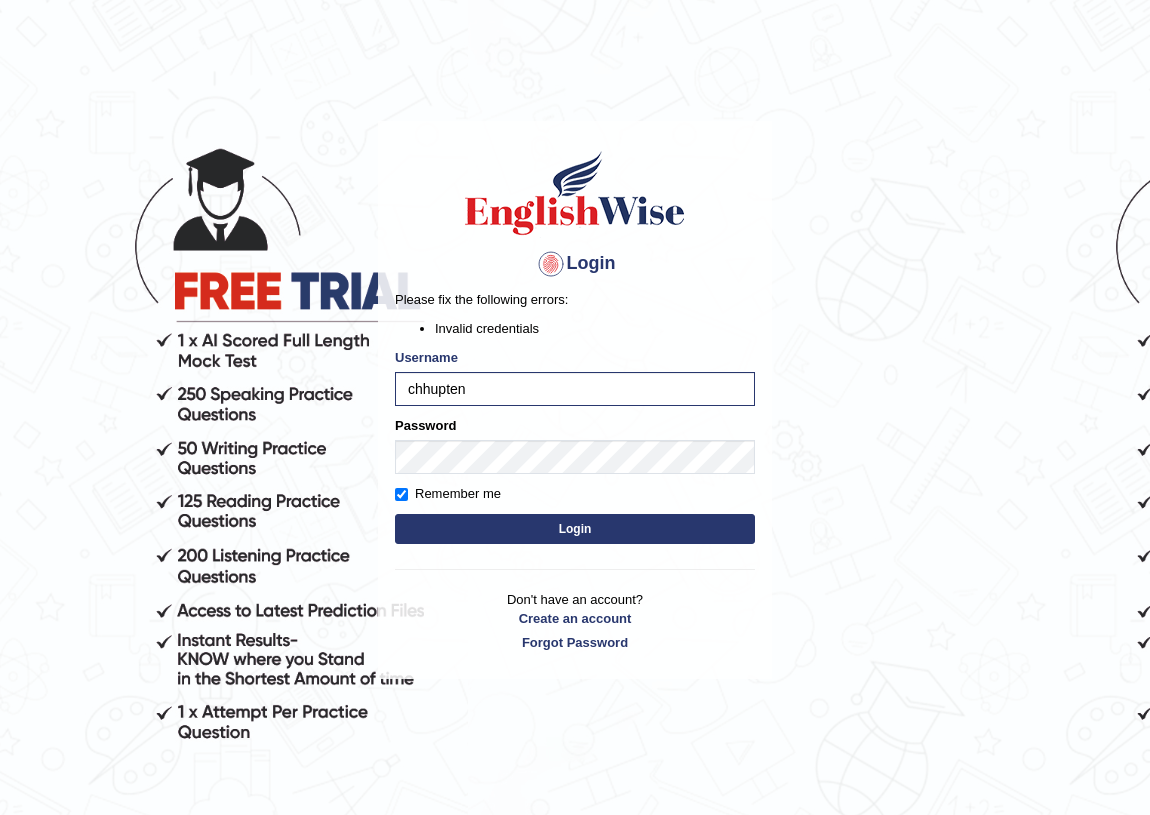 click on "Remember me" at bounding box center (448, 494) 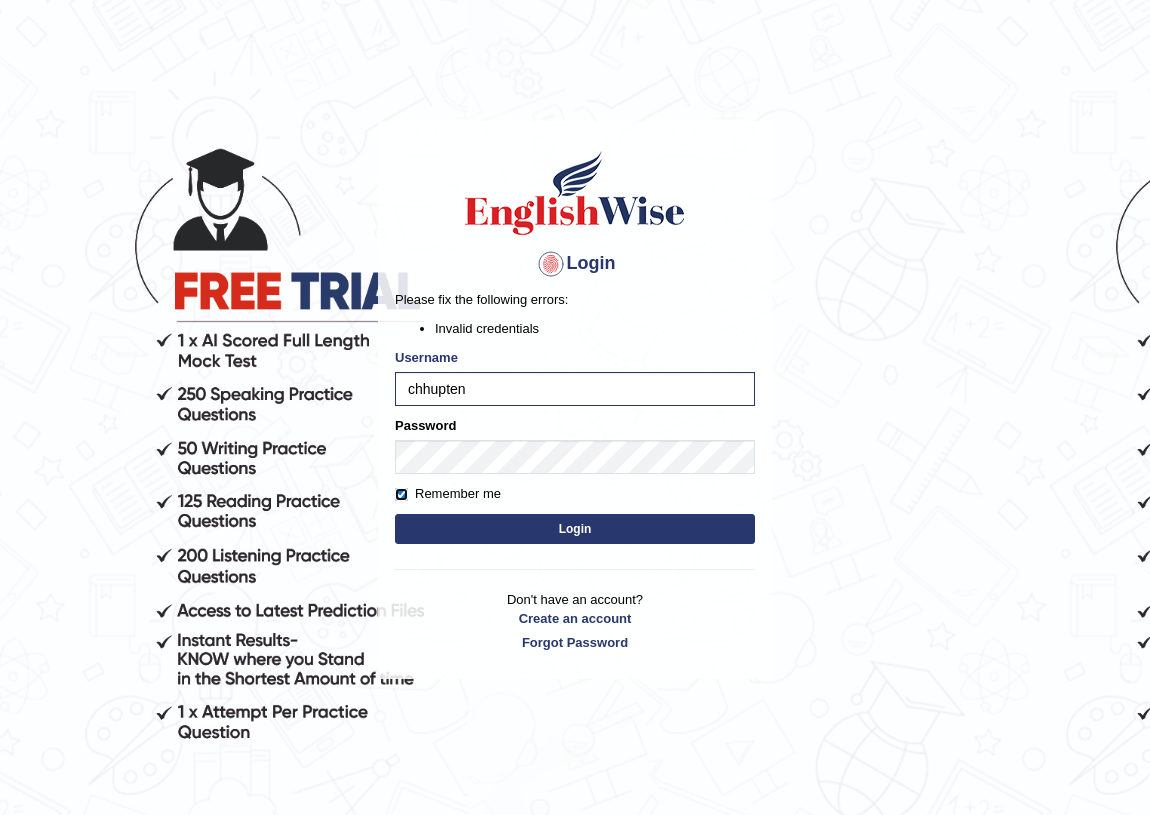 click on "Remember me" at bounding box center [401, 494] 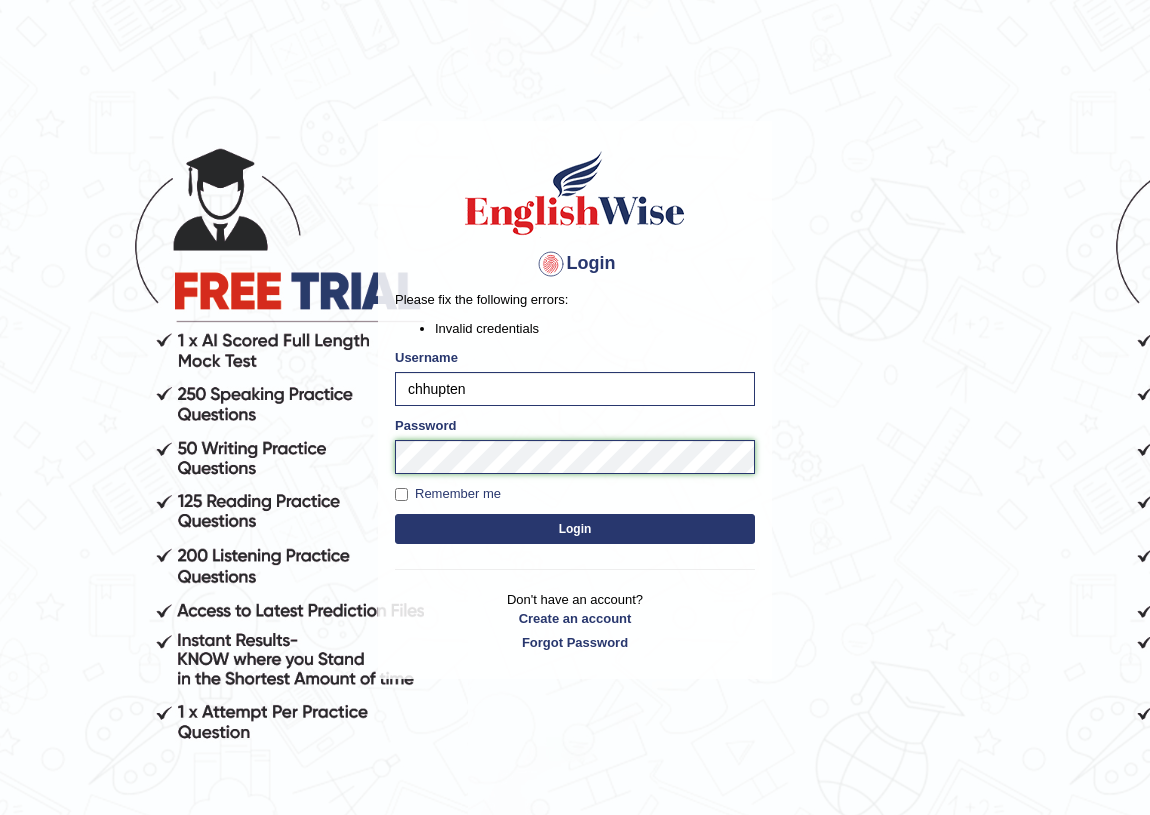 click on "Login" at bounding box center [575, 529] 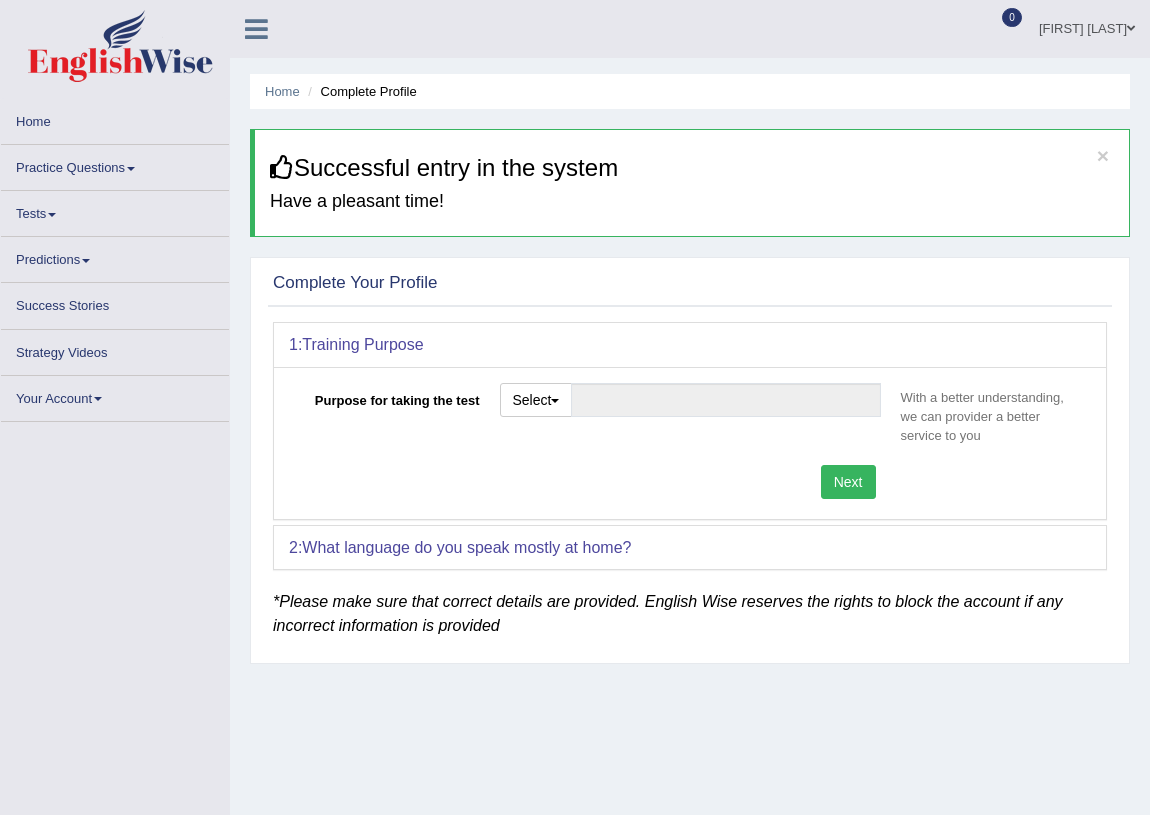 scroll, scrollTop: 0, scrollLeft: 0, axis: both 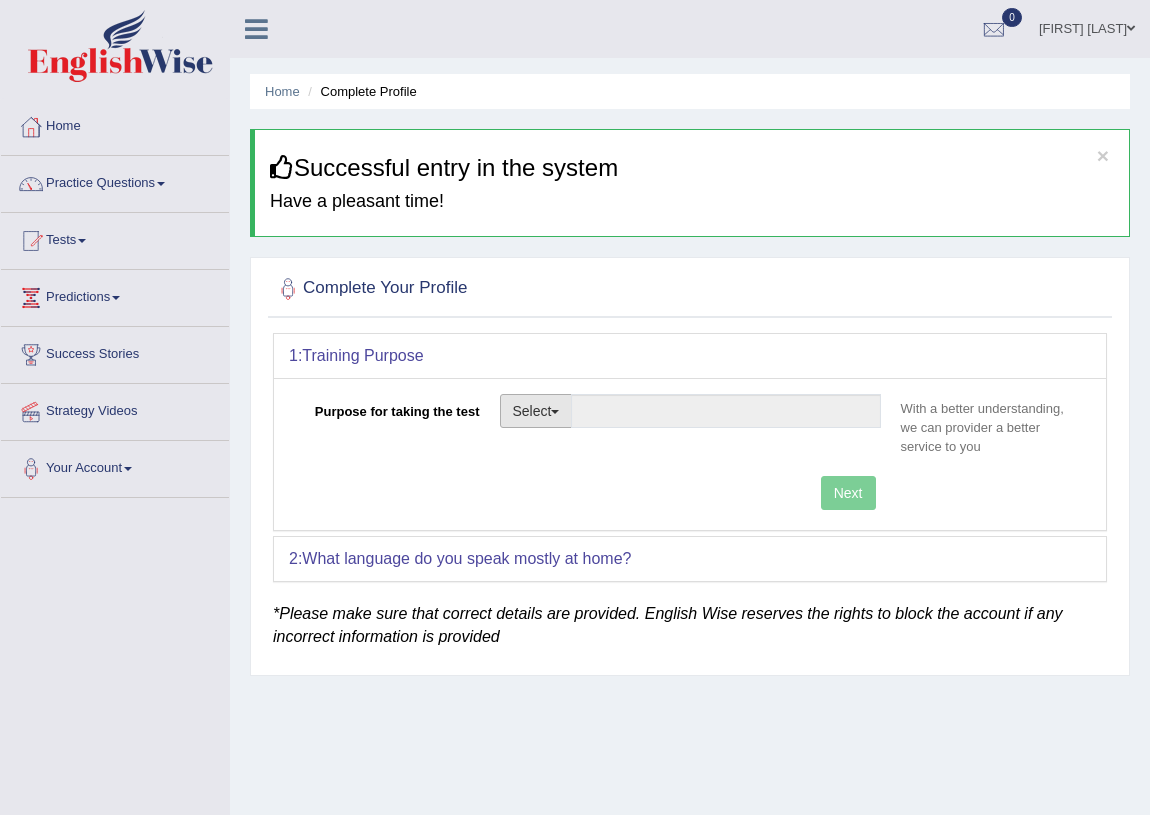 click on "Select" at bounding box center (536, 411) 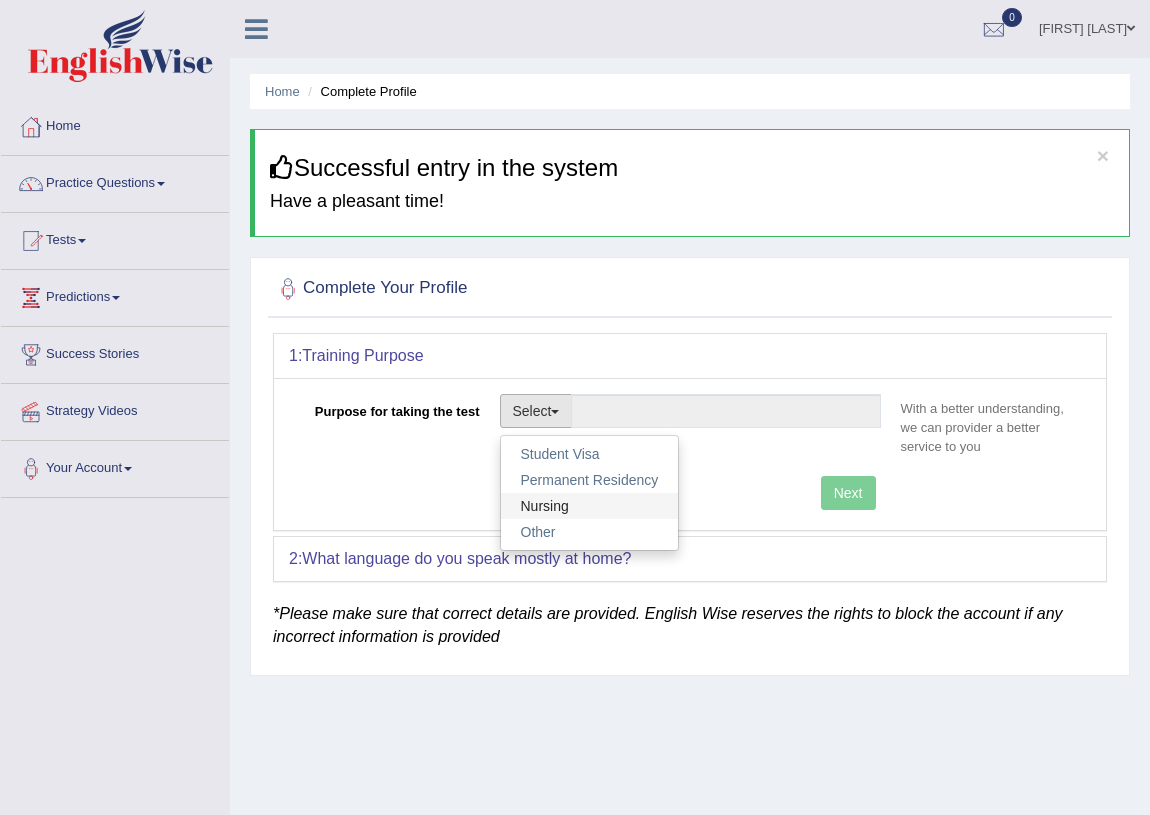 click on "Nursing" at bounding box center (590, 506) 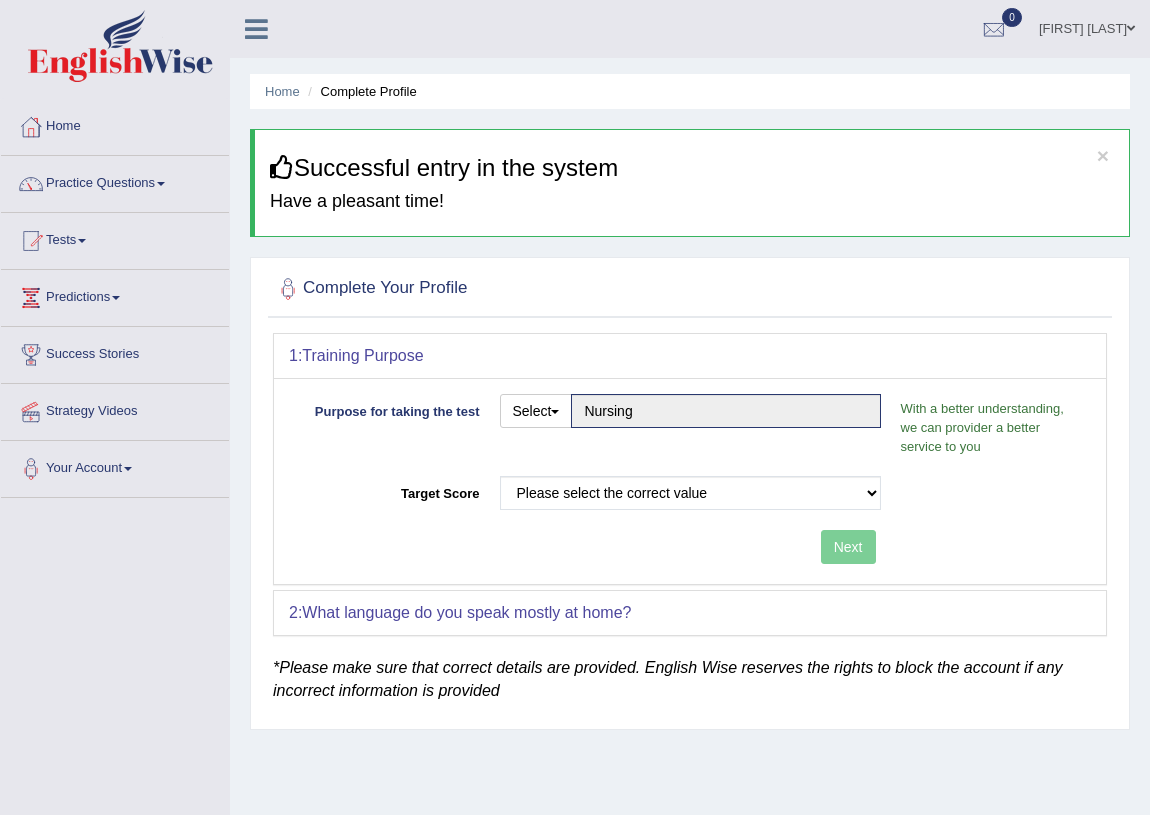 click on "Purpose for taking the test
Select
Student Visa
Permanent Residency
Nursing
Other
Nursing
With a better understanding, we can provider a better service to you" at bounding box center [690, 430] 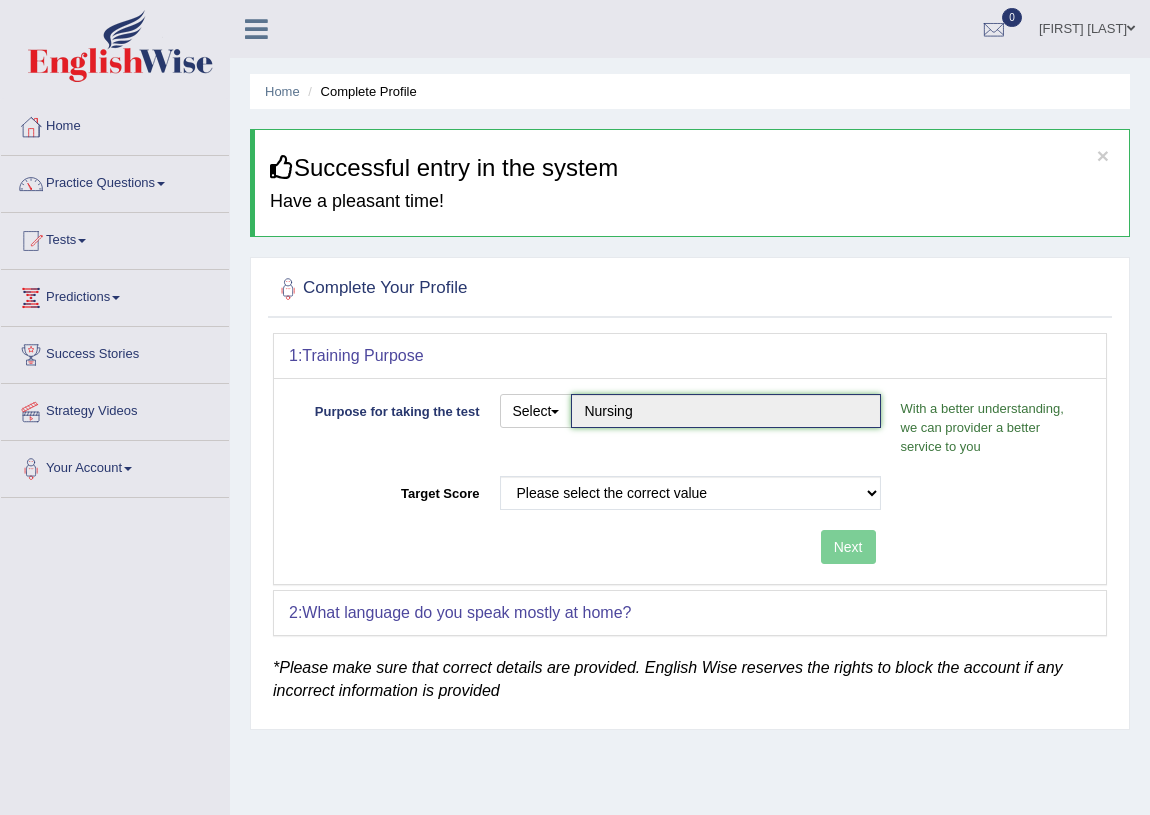 click on "Nursing" at bounding box center (725, 411) 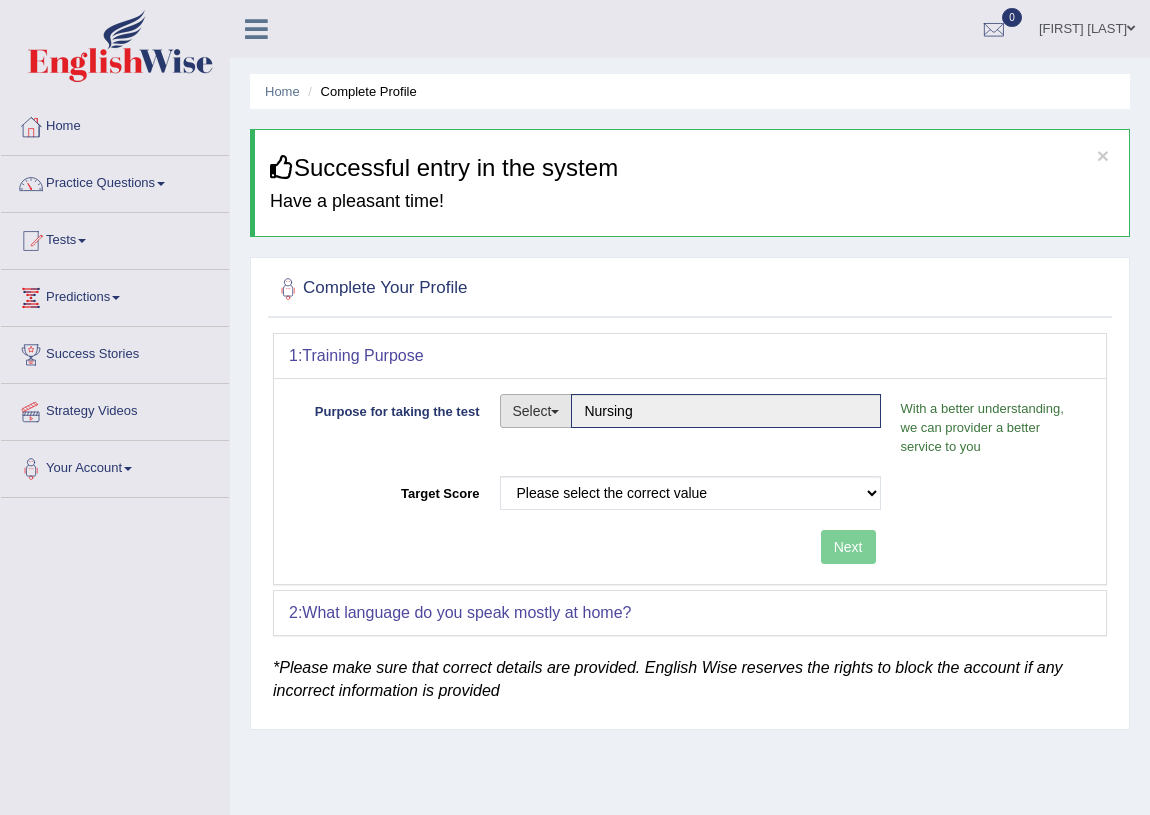 click on "Select" at bounding box center [536, 411] 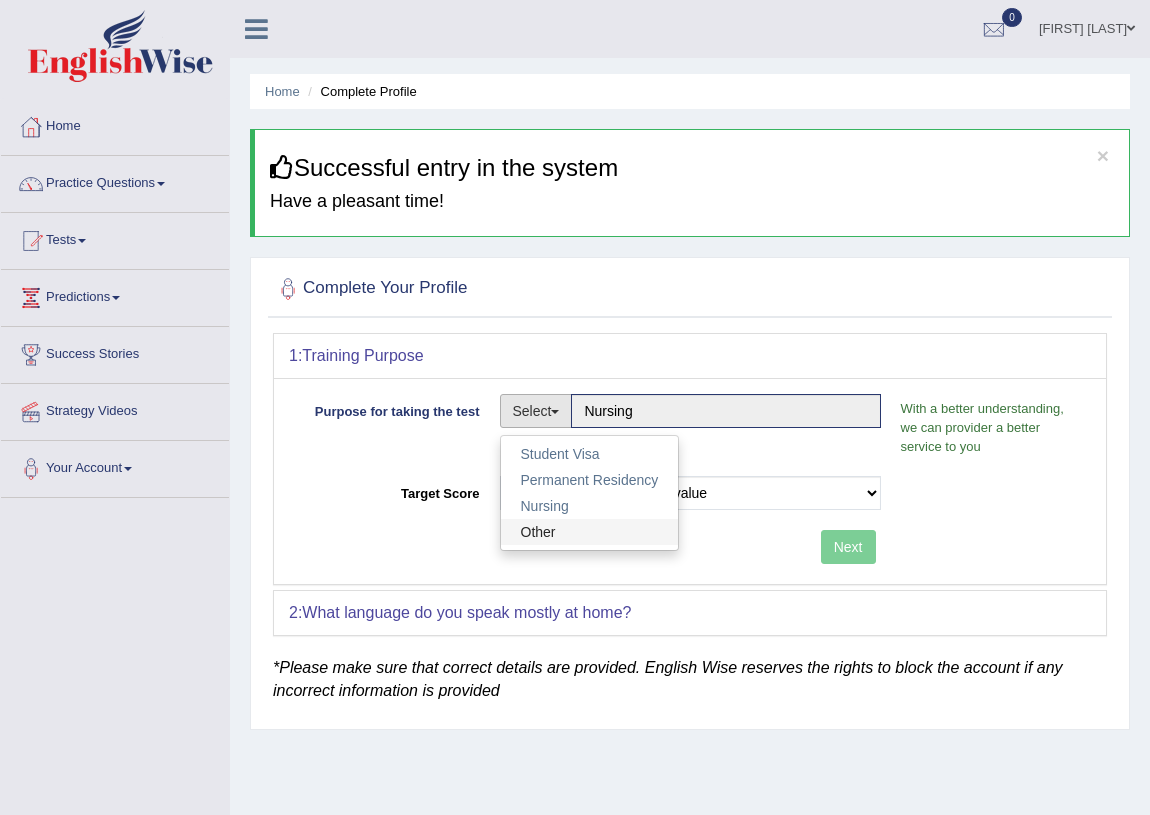 click on "Other" at bounding box center (590, 532) 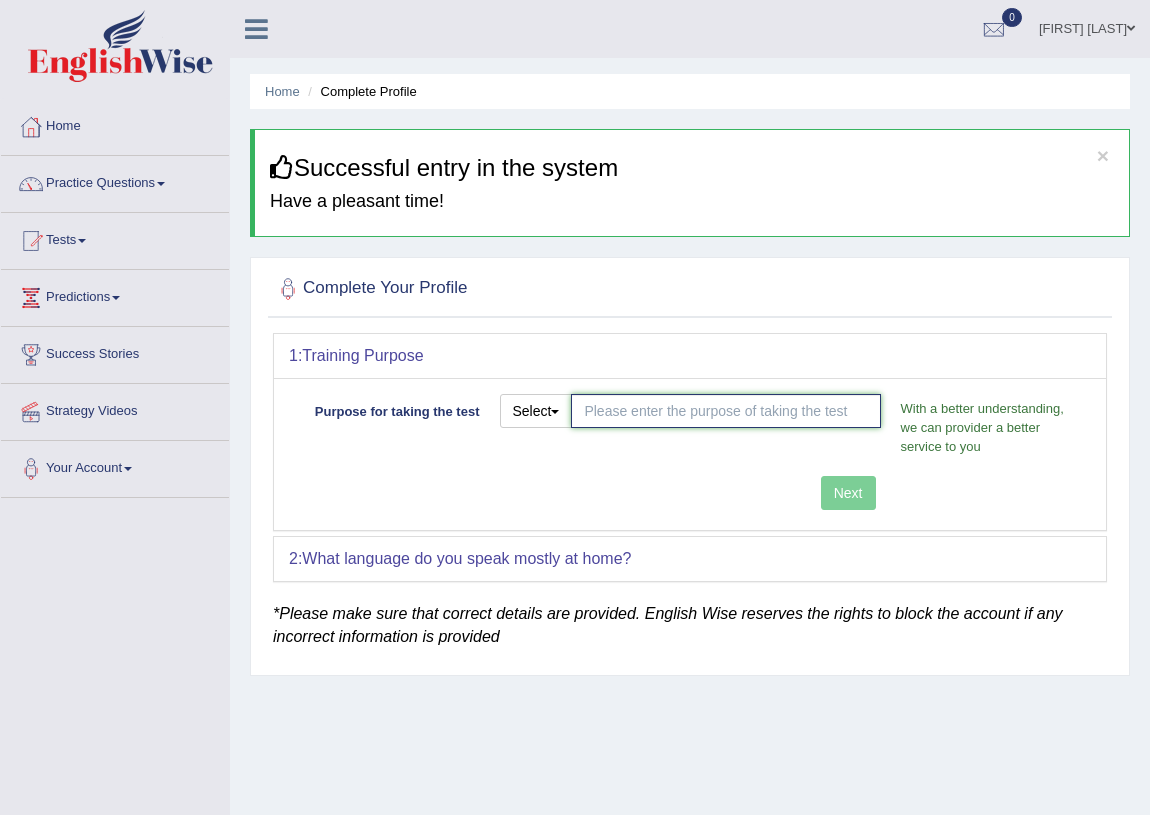 click on "Purpose for taking the test" at bounding box center (725, 411) 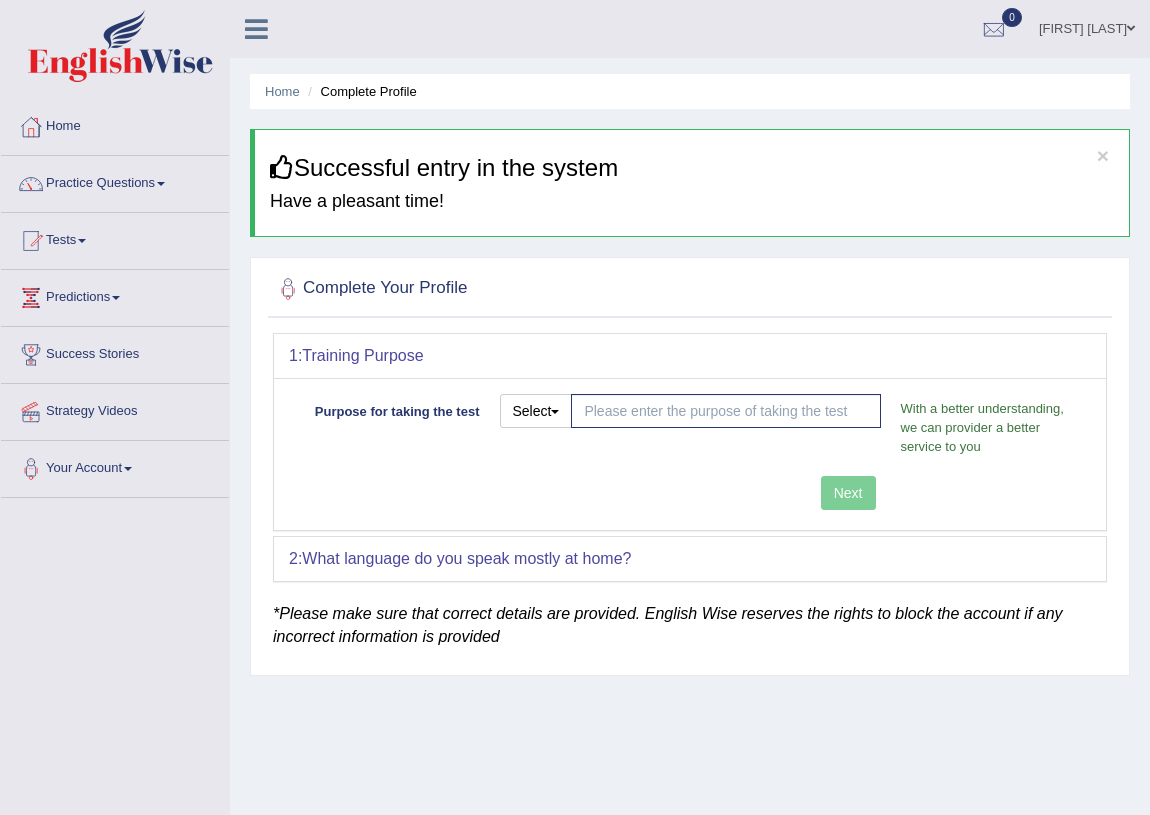 click on "Purpose for taking the test
Select
Student Visa
Permanent Residency
Nursing
Other
With a better understanding, we can provider a better service to you" at bounding box center (690, 430) 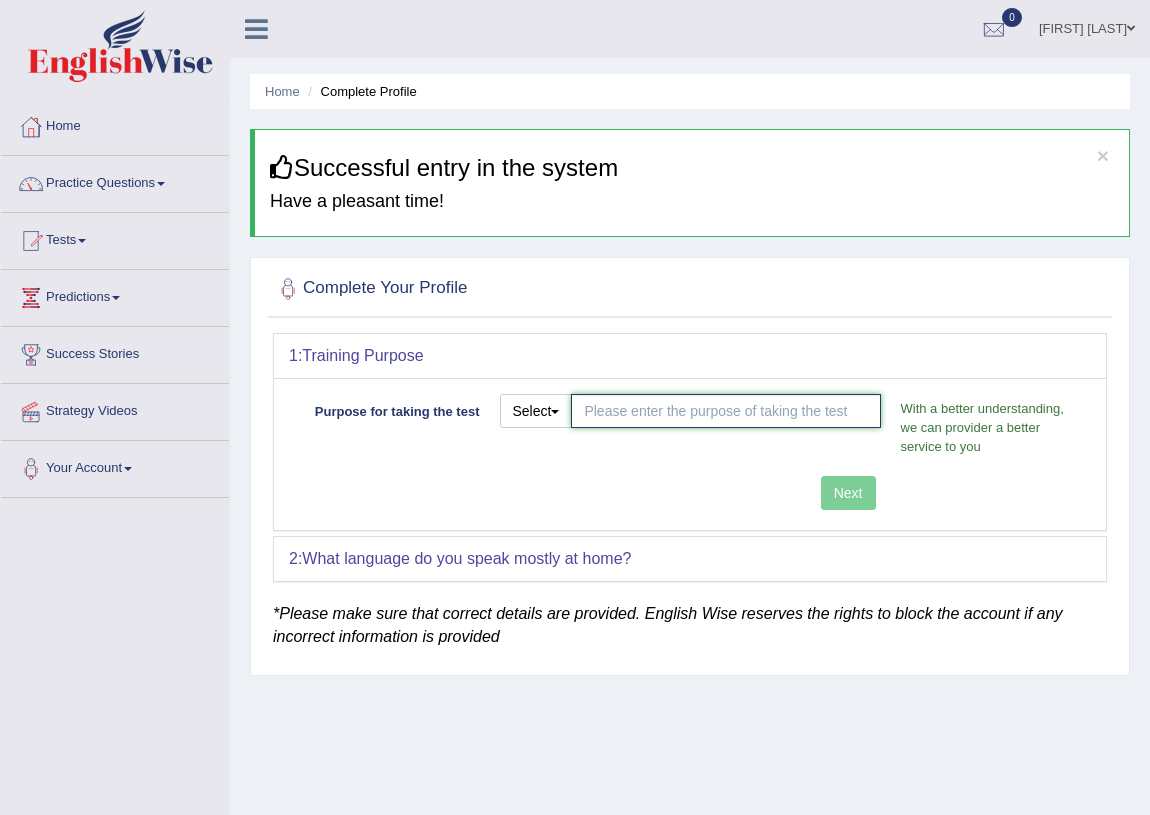 click on "Purpose for taking the test" at bounding box center (725, 411) 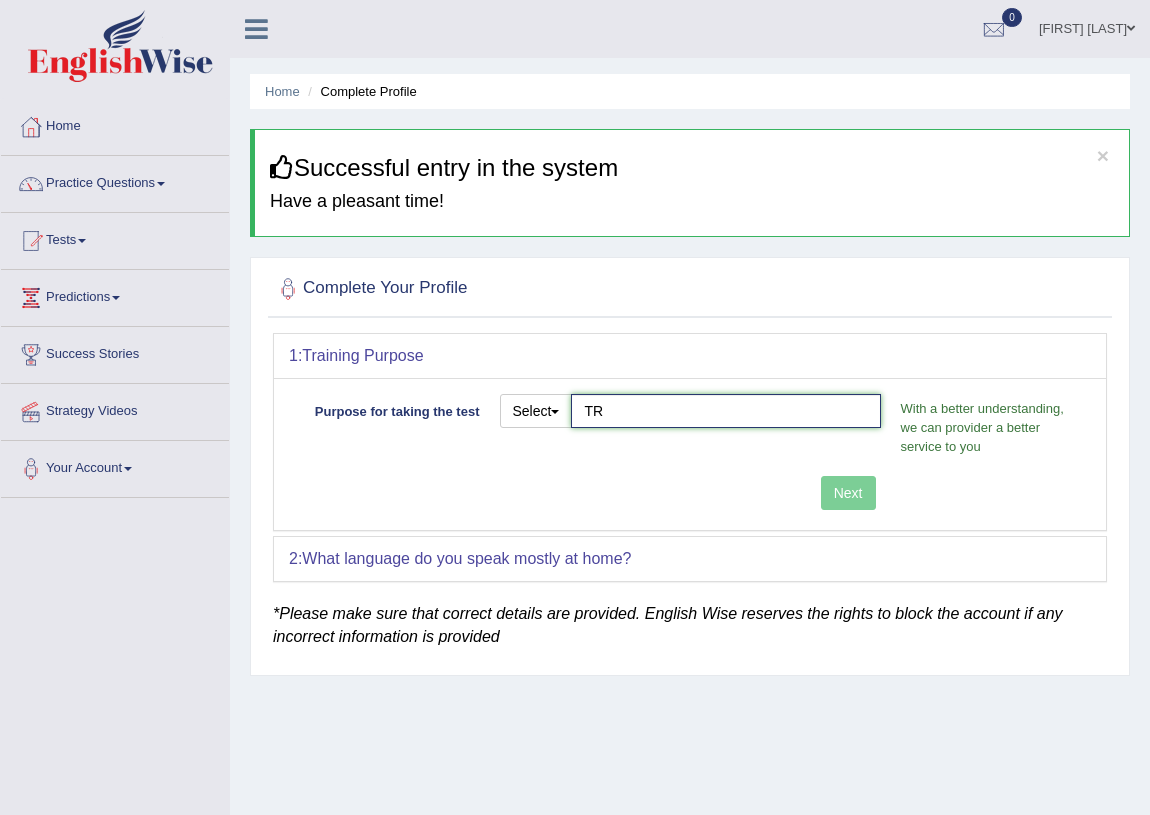 type on "TR" 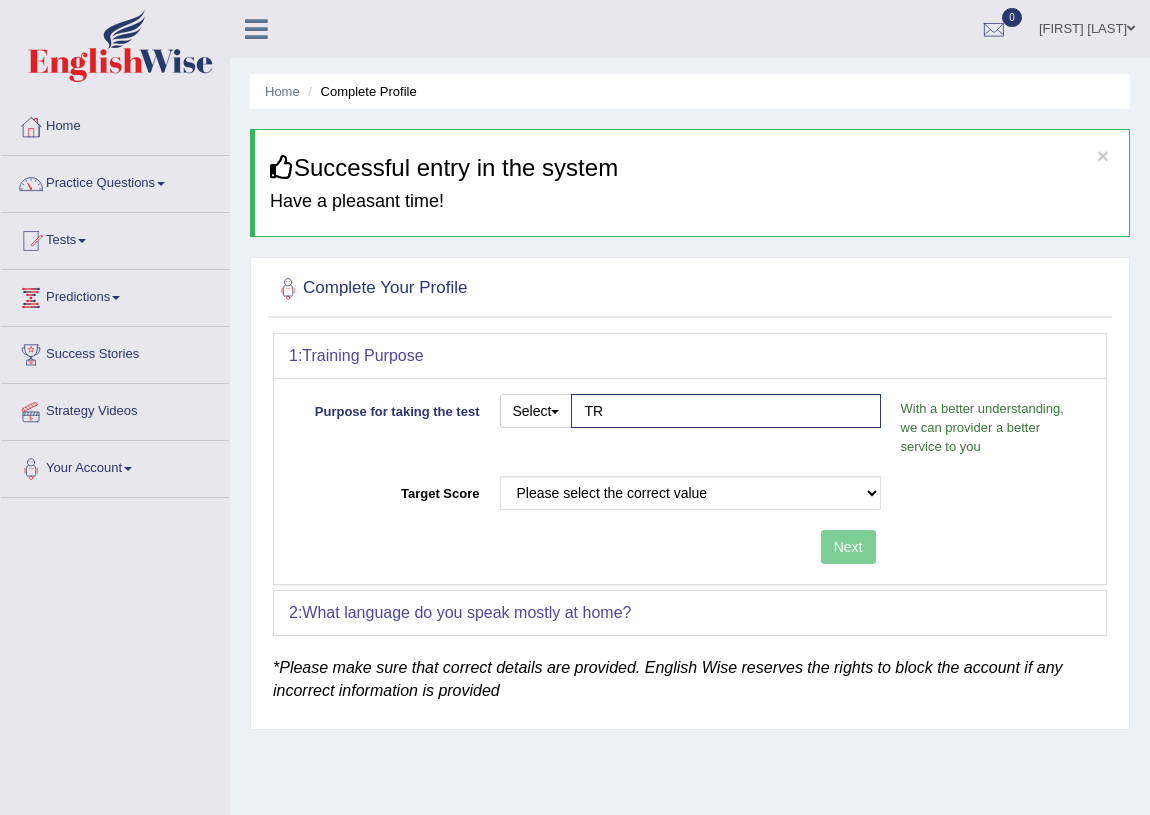 click on "Purpose for taking the test
Select
Student Visa
Permanent Residency
Nursing
Other
TR
With a better understanding, we can provider a better service to you
Target Score
Please select the correct value
50 (6 bands)
58 (6.5 bands)
65 (7 bands)
79 (8 bands)
Next" at bounding box center [690, 481] 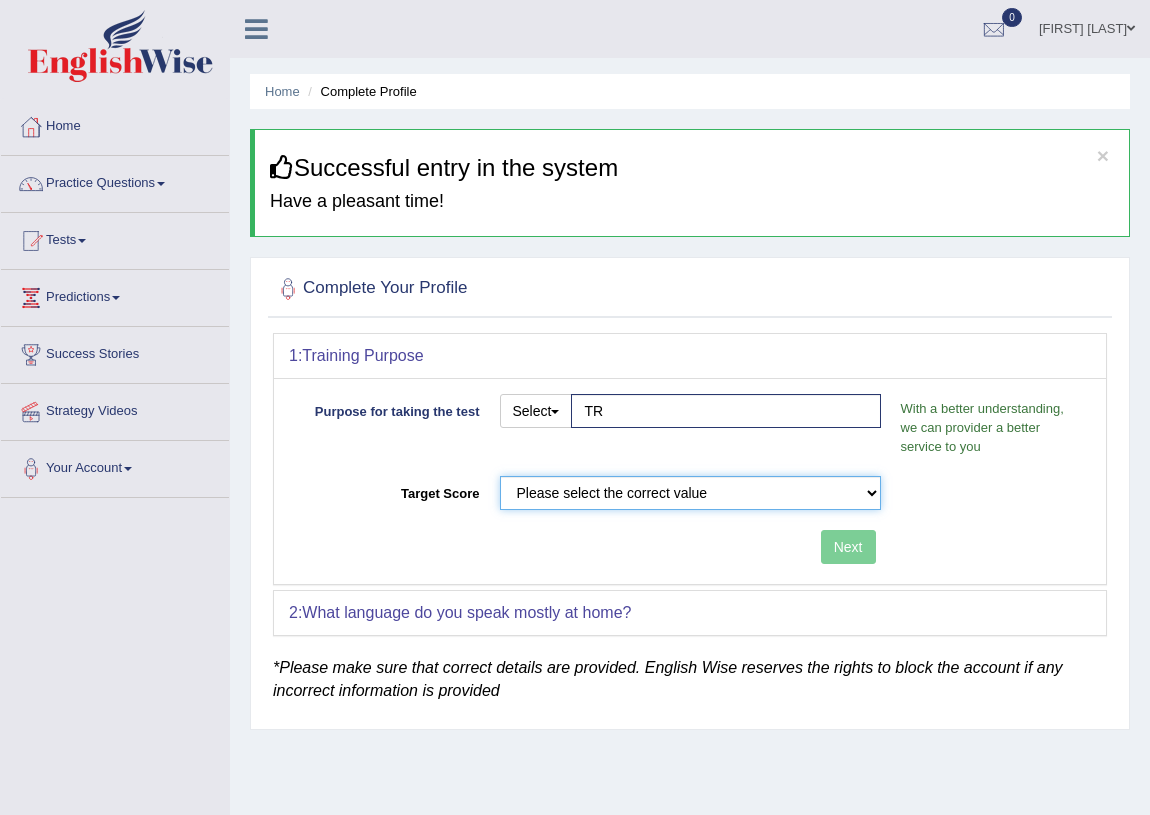 click on "Please select the correct value
50 (6 bands)
58 (6.5 bands)
65 (7 bands)
79 (8 bands)" at bounding box center [690, 493] 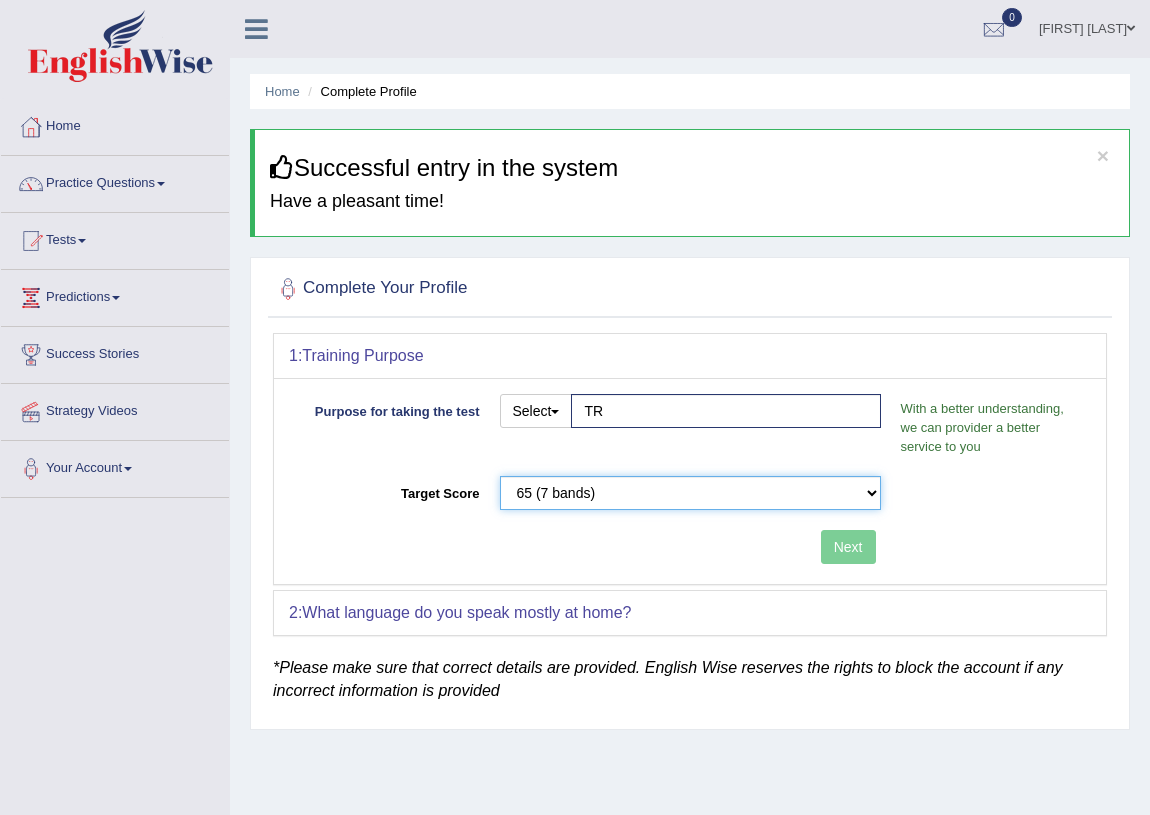 click on "Please select the correct value
50 (6 bands)
58 (6.5 bands)
65 (7 bands)
79 (8 bands)" at bounding box center (690, 493) 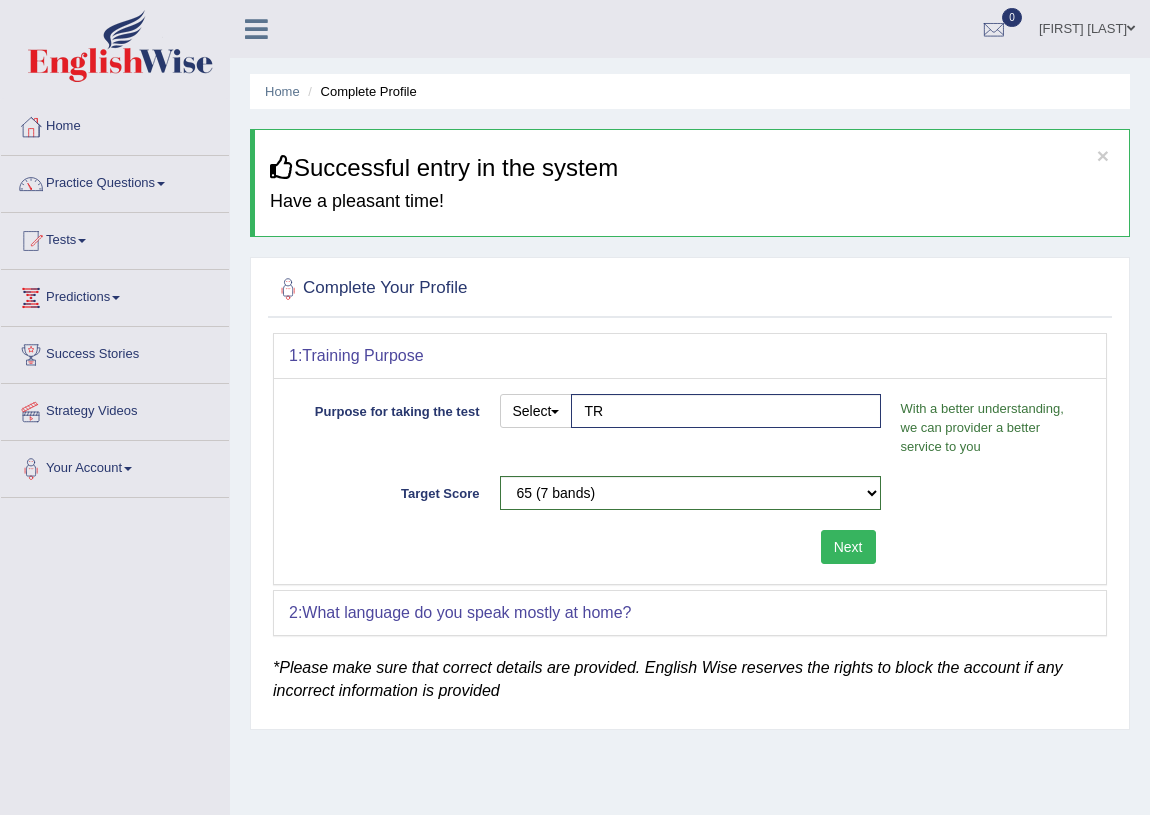 click on "Next" at bounding box center [848, 547] 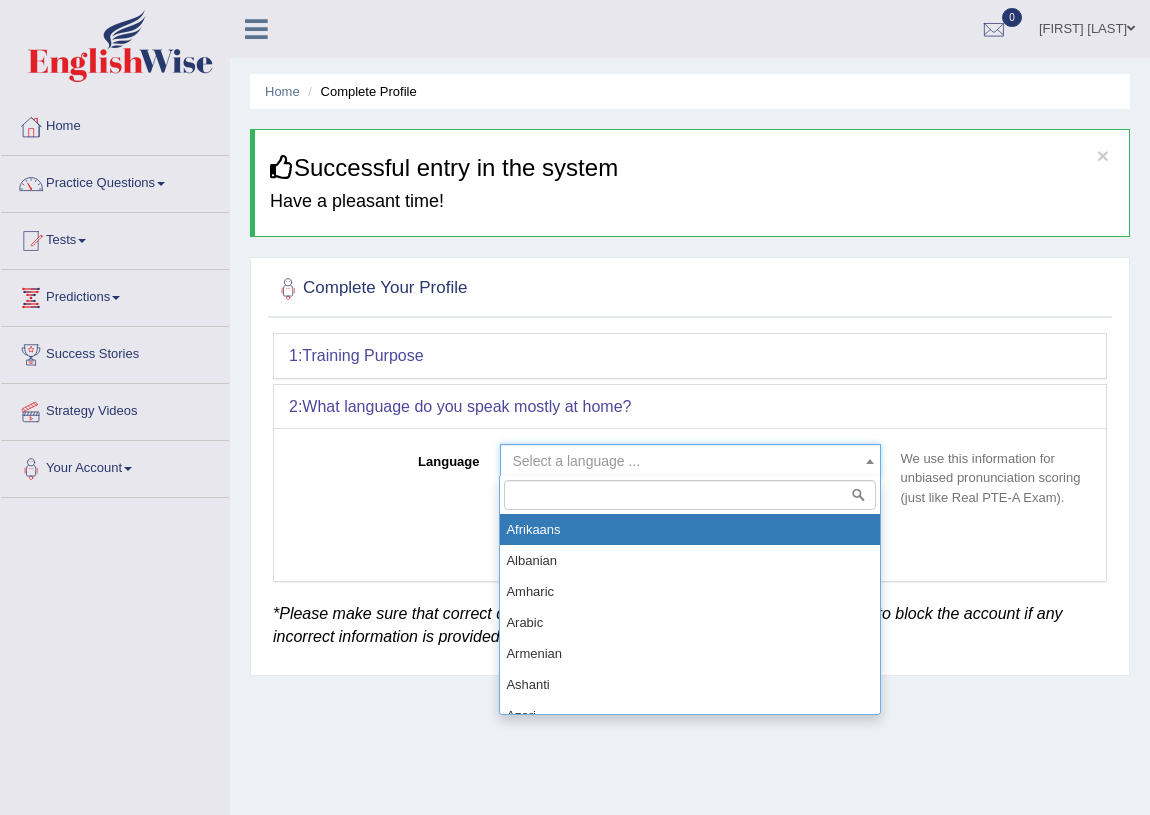click on "Select a language ..." at bounding box center (690, 461) 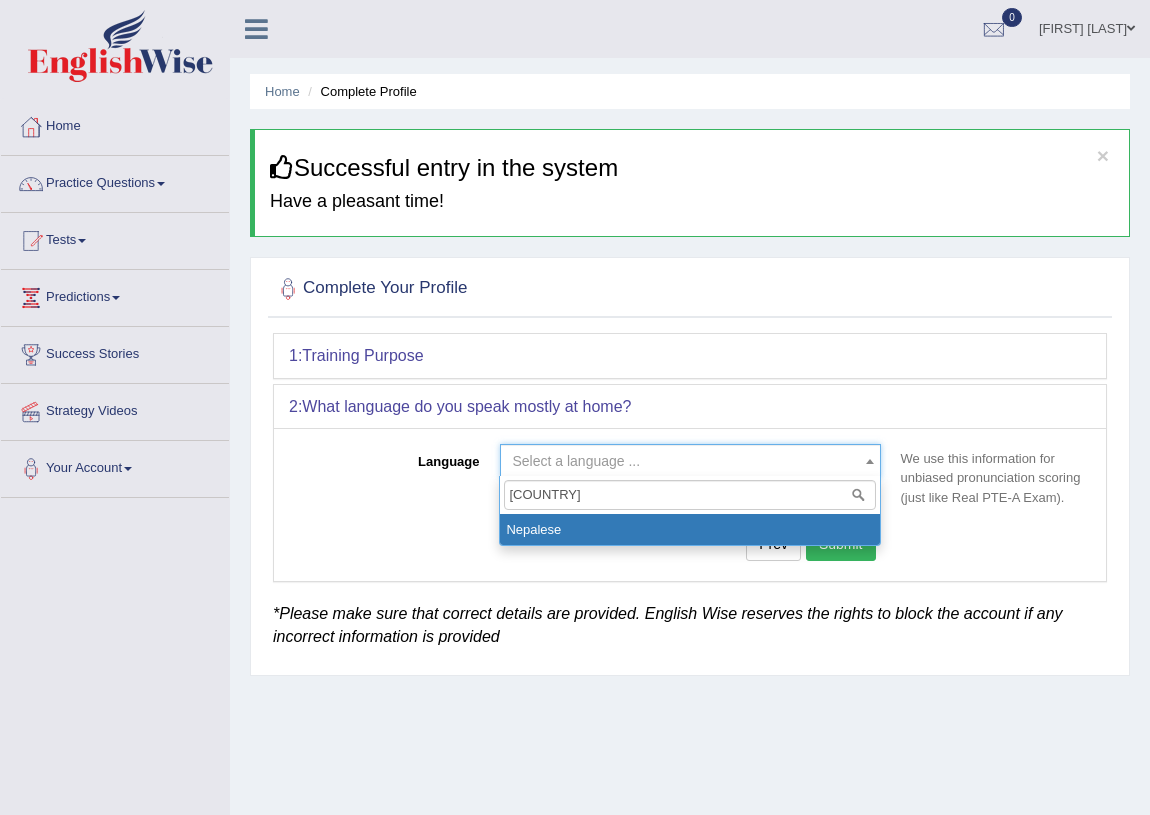 type on "nepal" 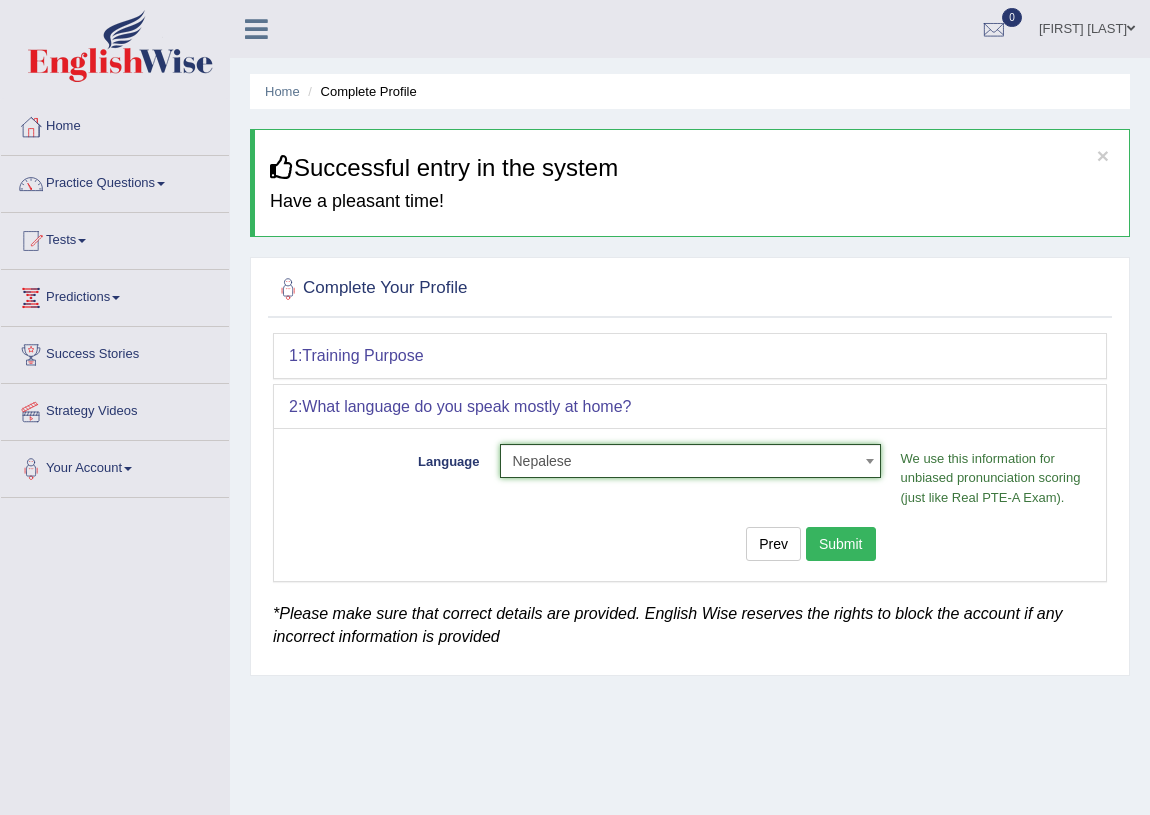 click on "Prev Submit" at bounding box center [590, 546] 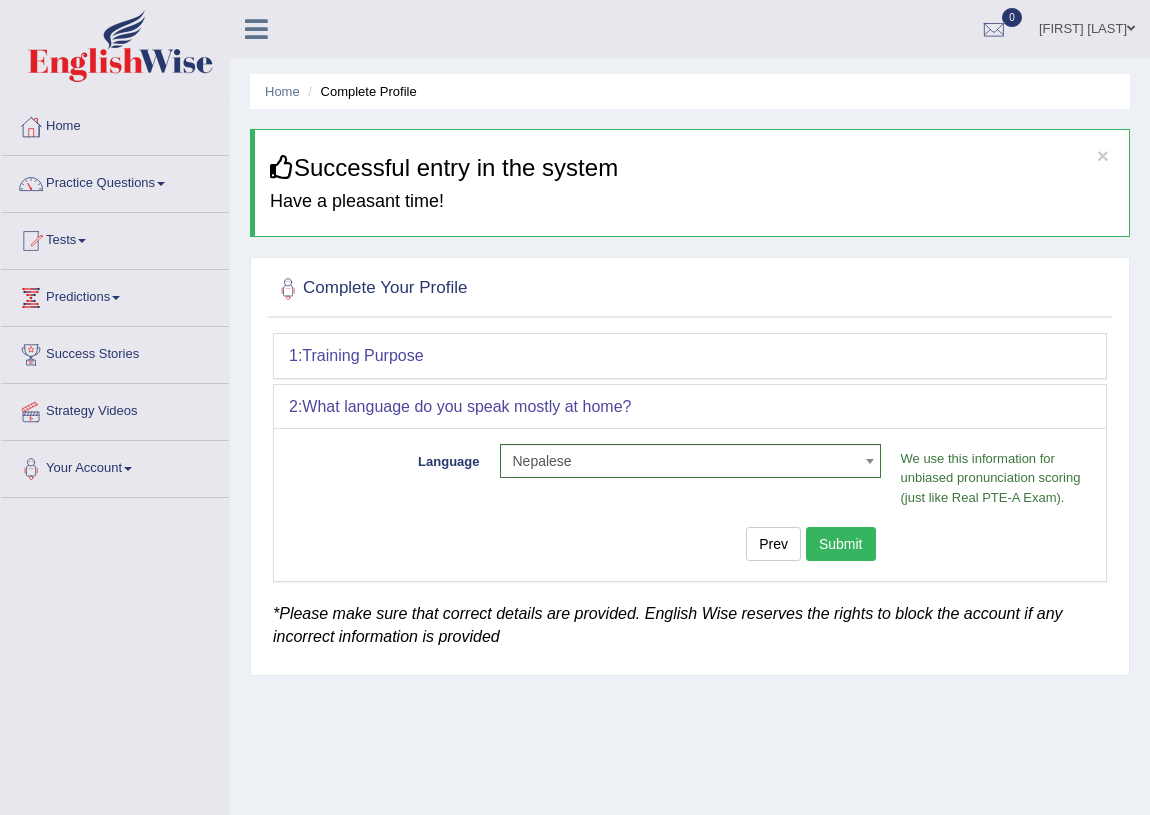 click on "Submit" at bounding box center (841, 544) 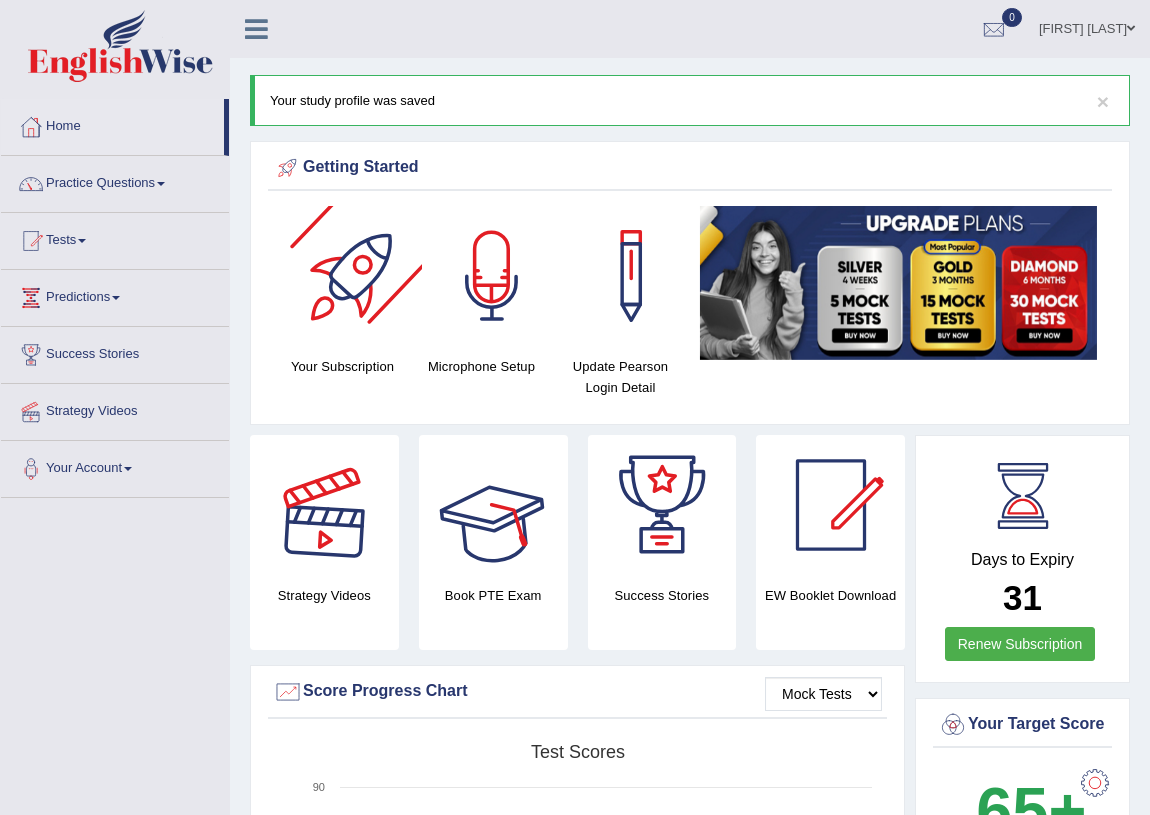 scroll, scrollTop: 0, scrollLeft: 0, axis: both 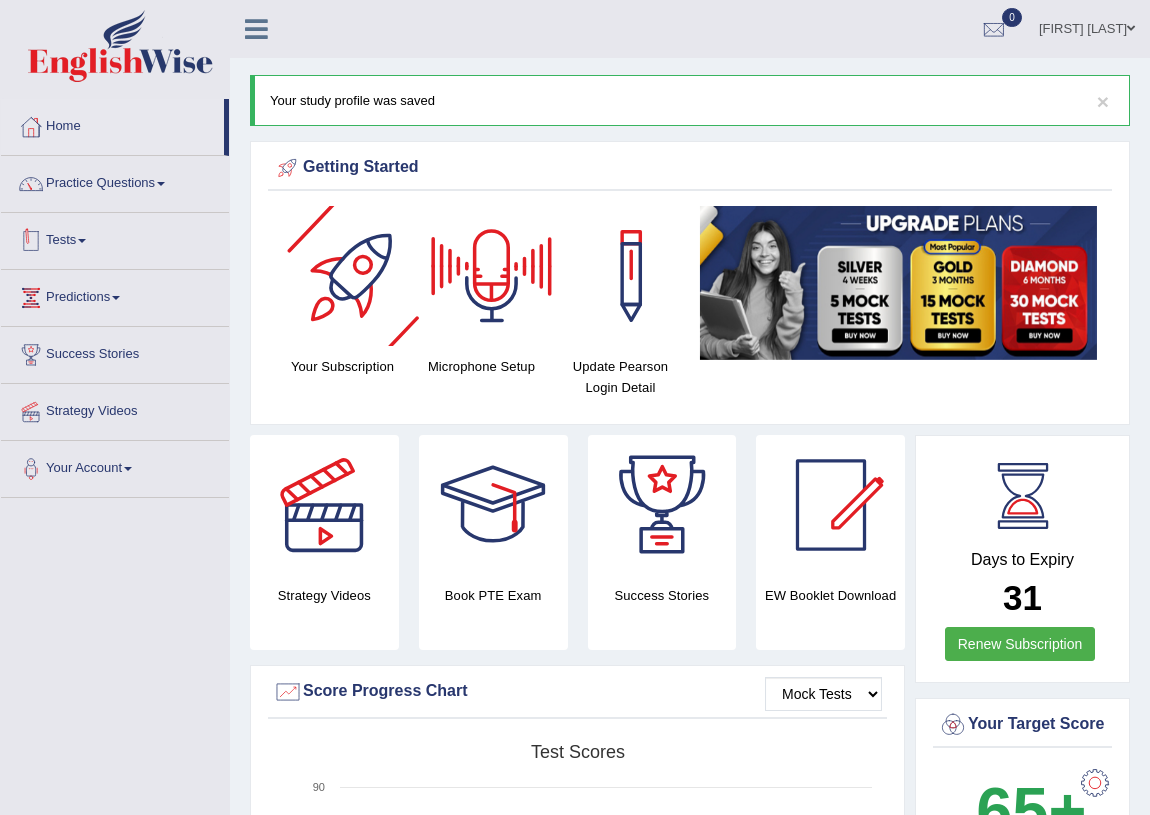 click on "Tests" at bounding box center (115, 238) 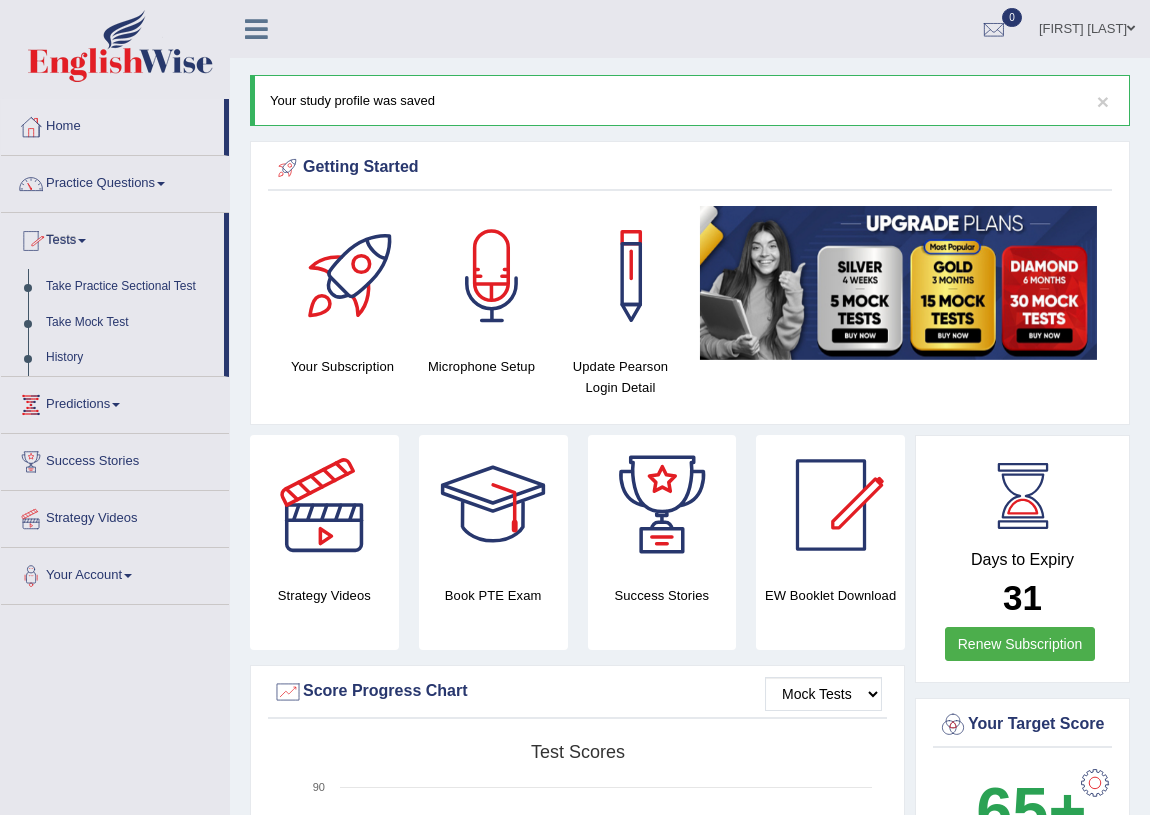 click on "Tests" at bounding box center (112, 238) 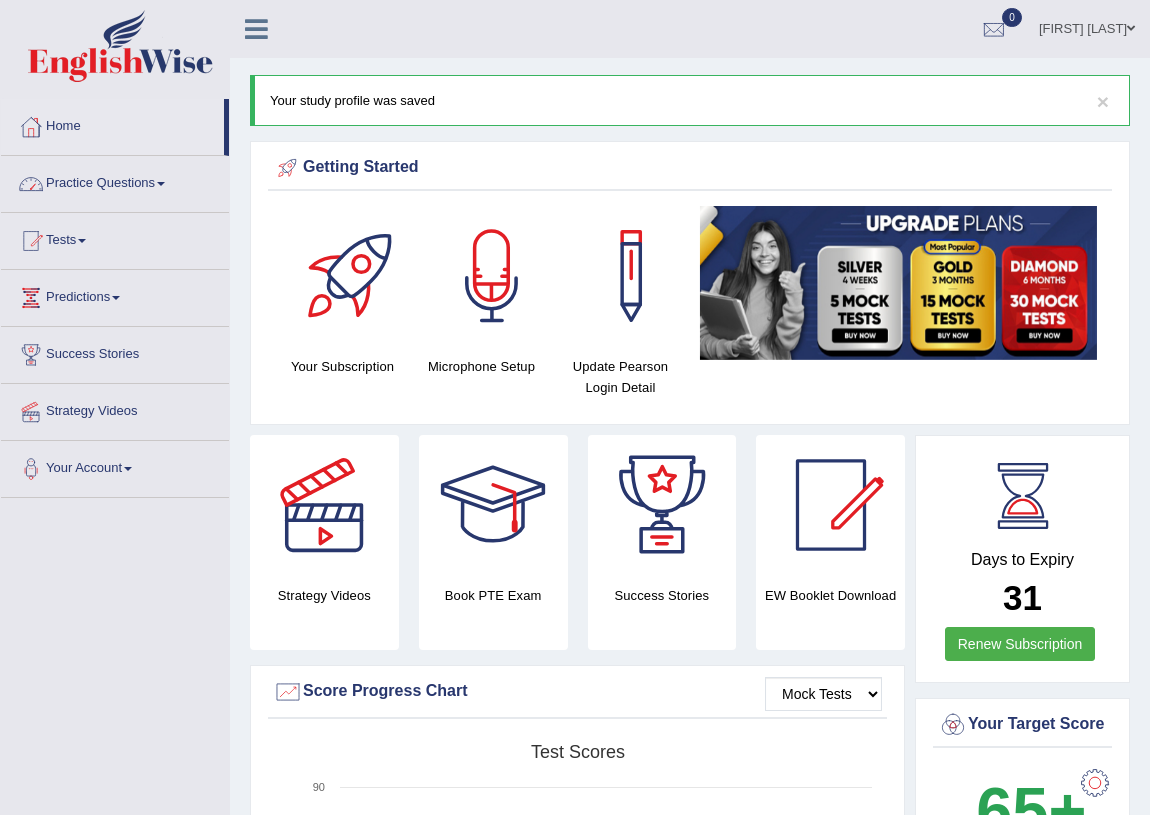 click on "Practice Questions" at bounding box center (115, 181) 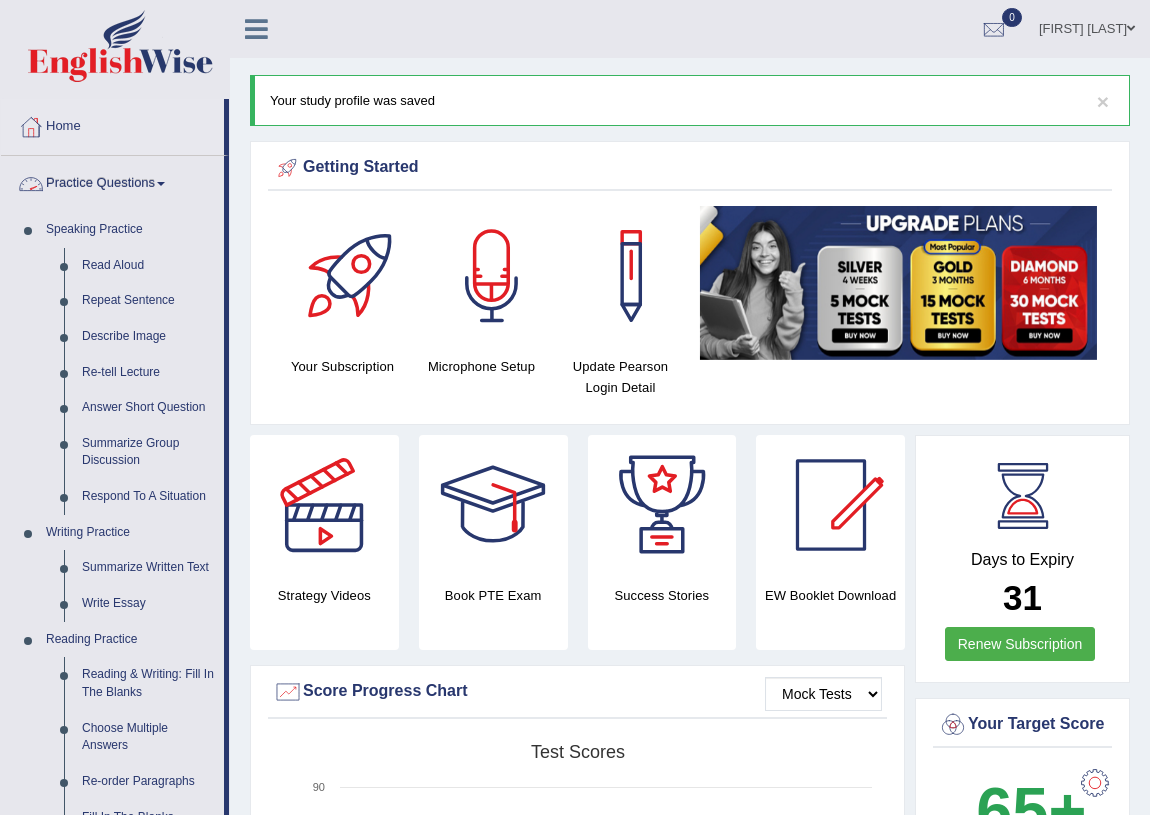 click on "Practice Questions" at bounding box center (112, 181) 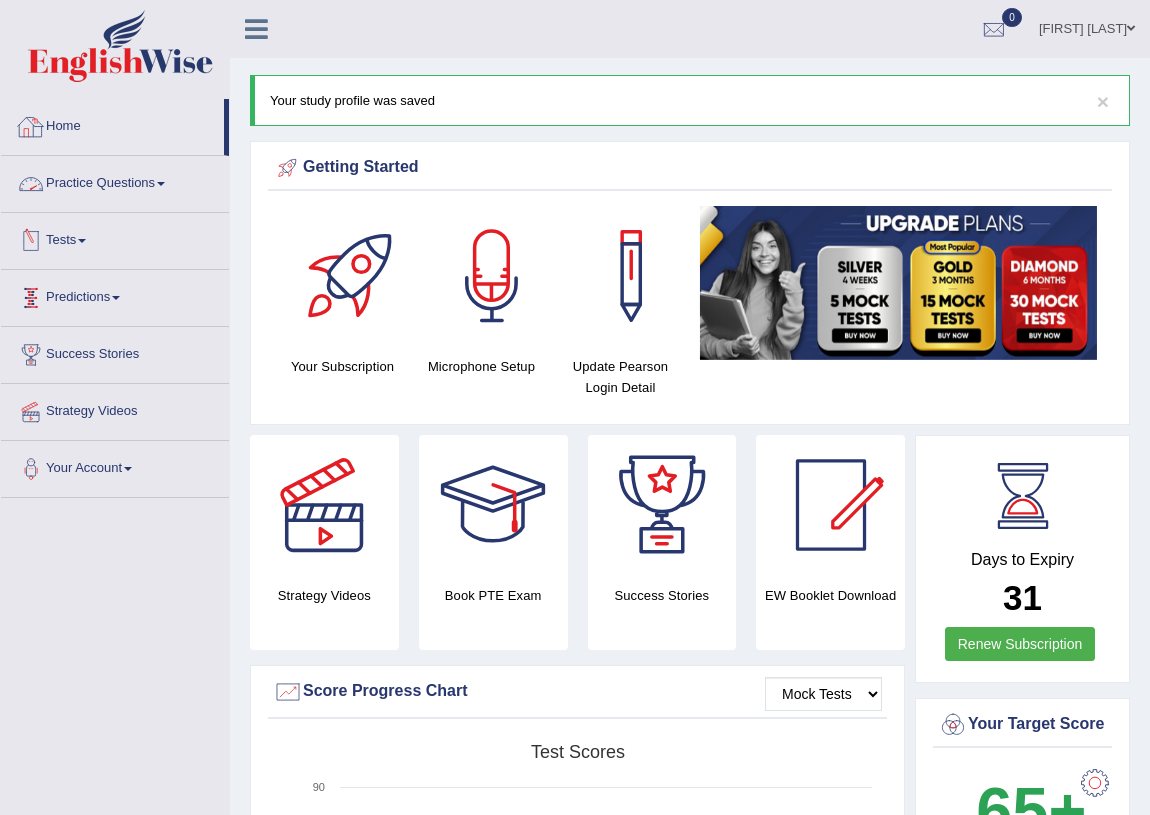 click on "Practice Questions" at bounding box center [115, 181] 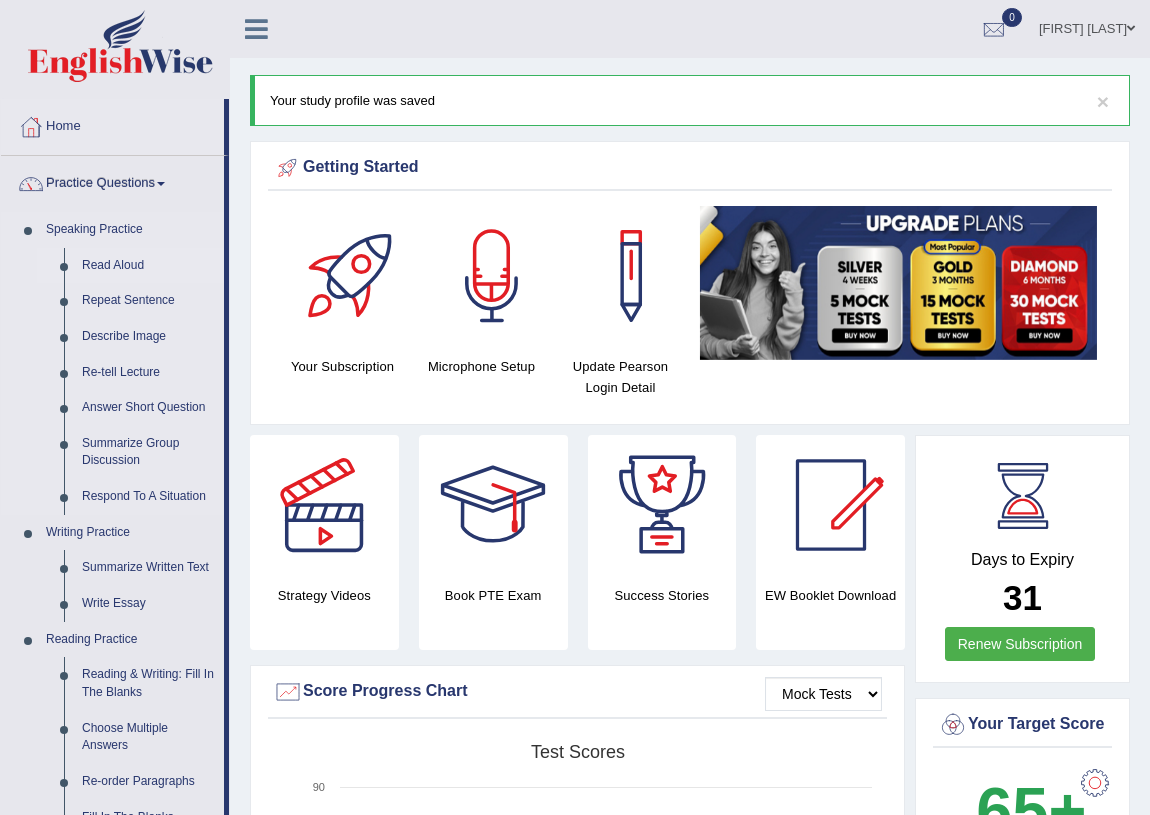 click on "Read Aloud" at bounding box center [148, 266] 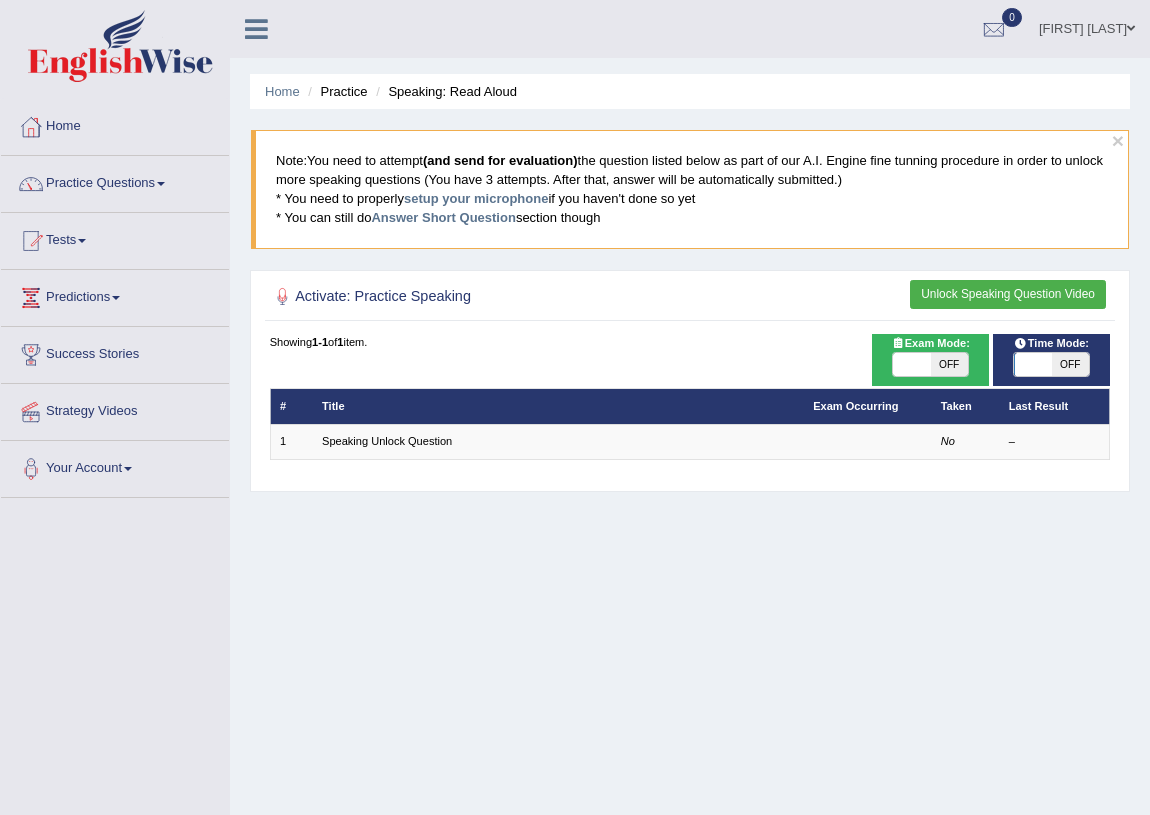 scroll, scrollTop: 0, scrollLeft: 0, axis: both 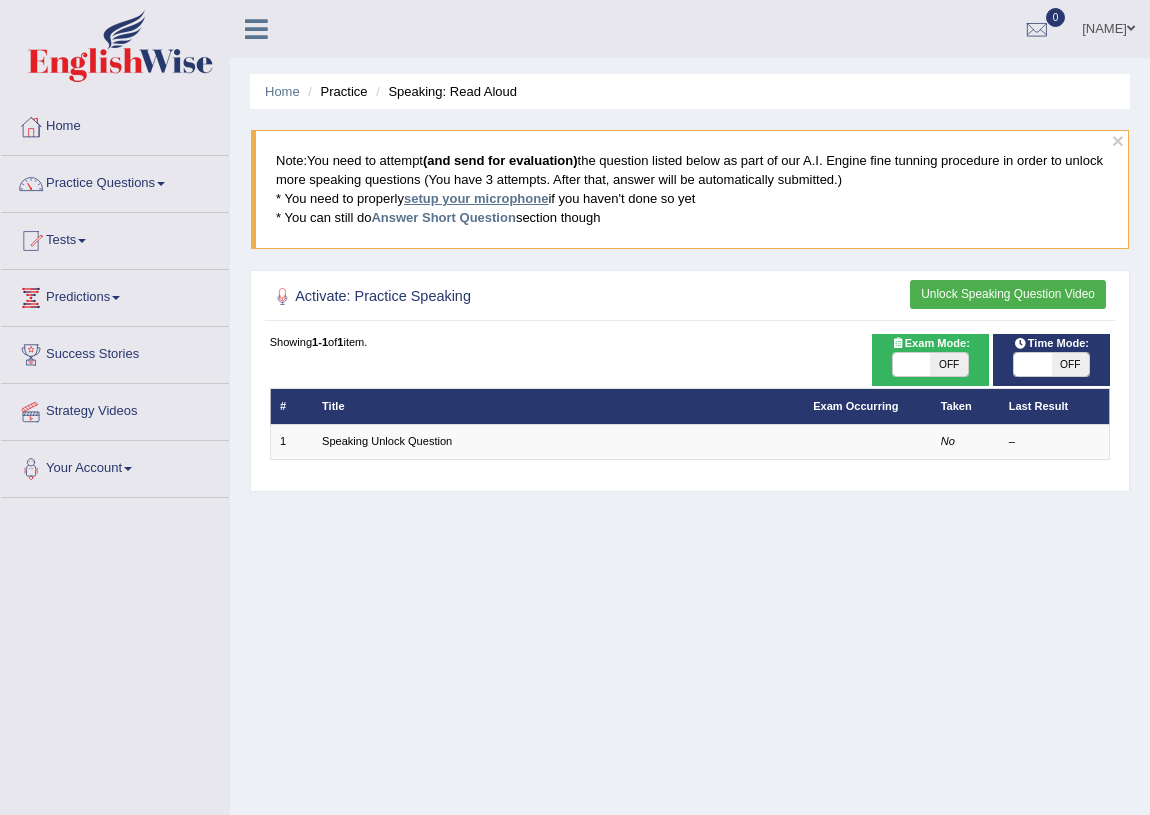 click on "setup your microphone" at bounding box center [476, 198] 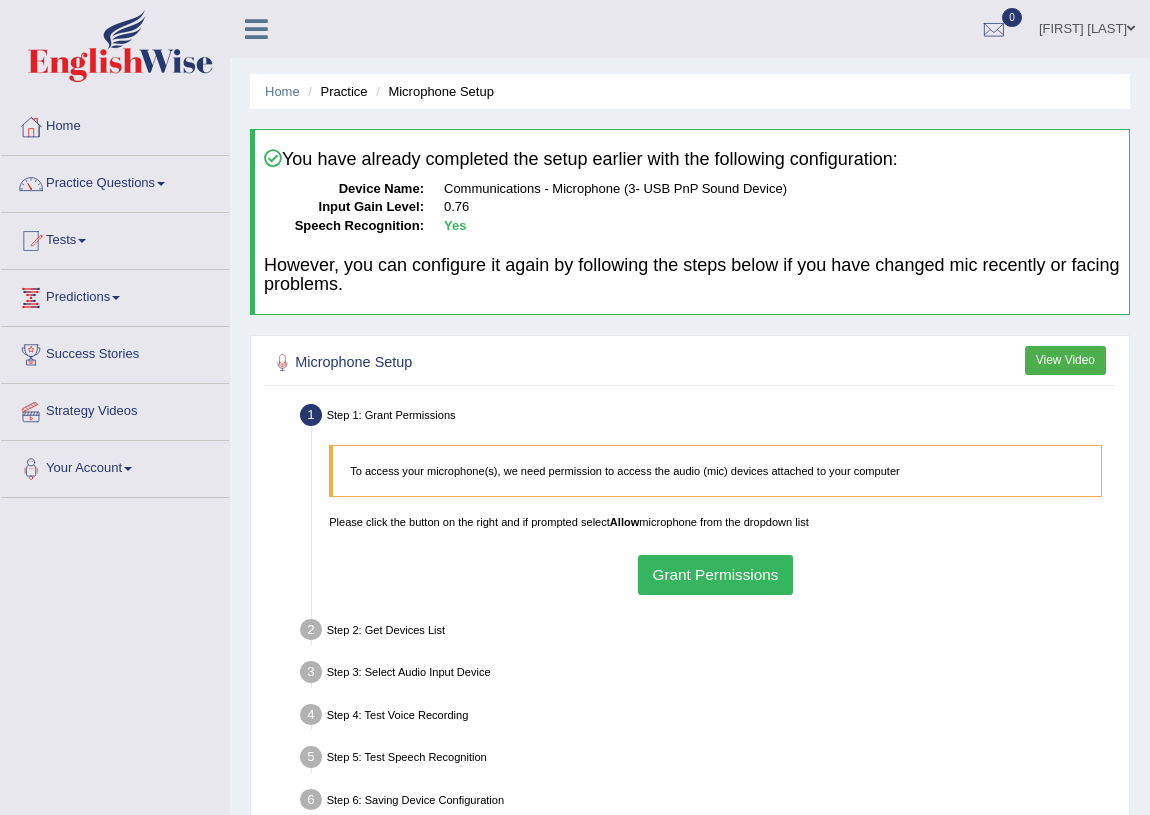 scroll, scrollTop: 0, scrollLeft: 0, axis: both 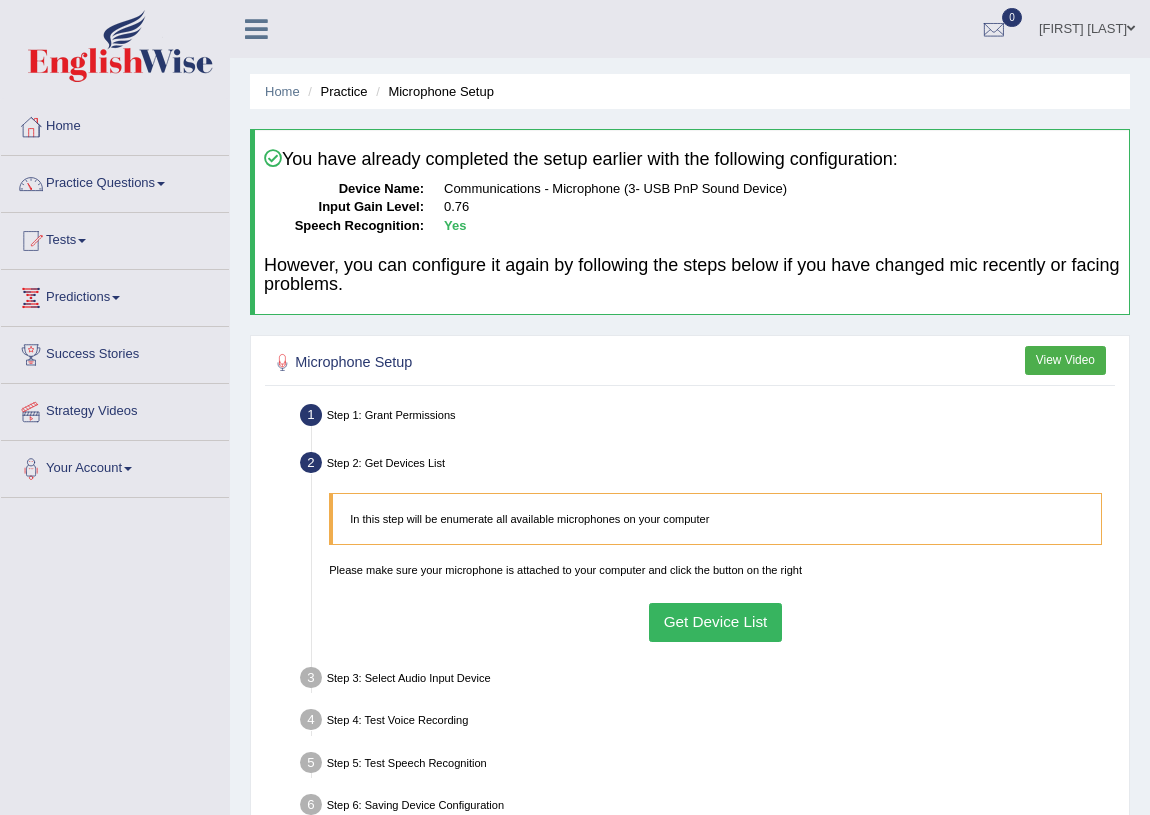 click on "Get Device List" at bounding box center [715, 622] 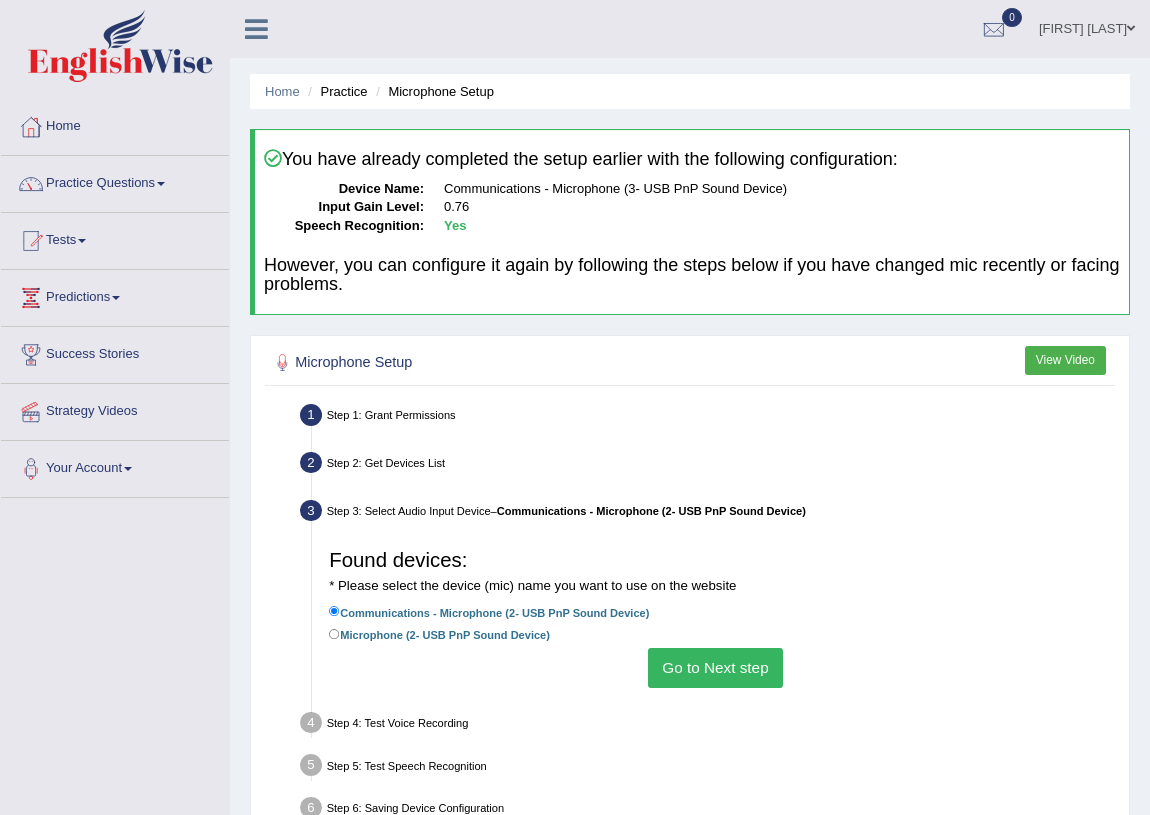click on "Go to Next step" at bounding box center [715, 667] 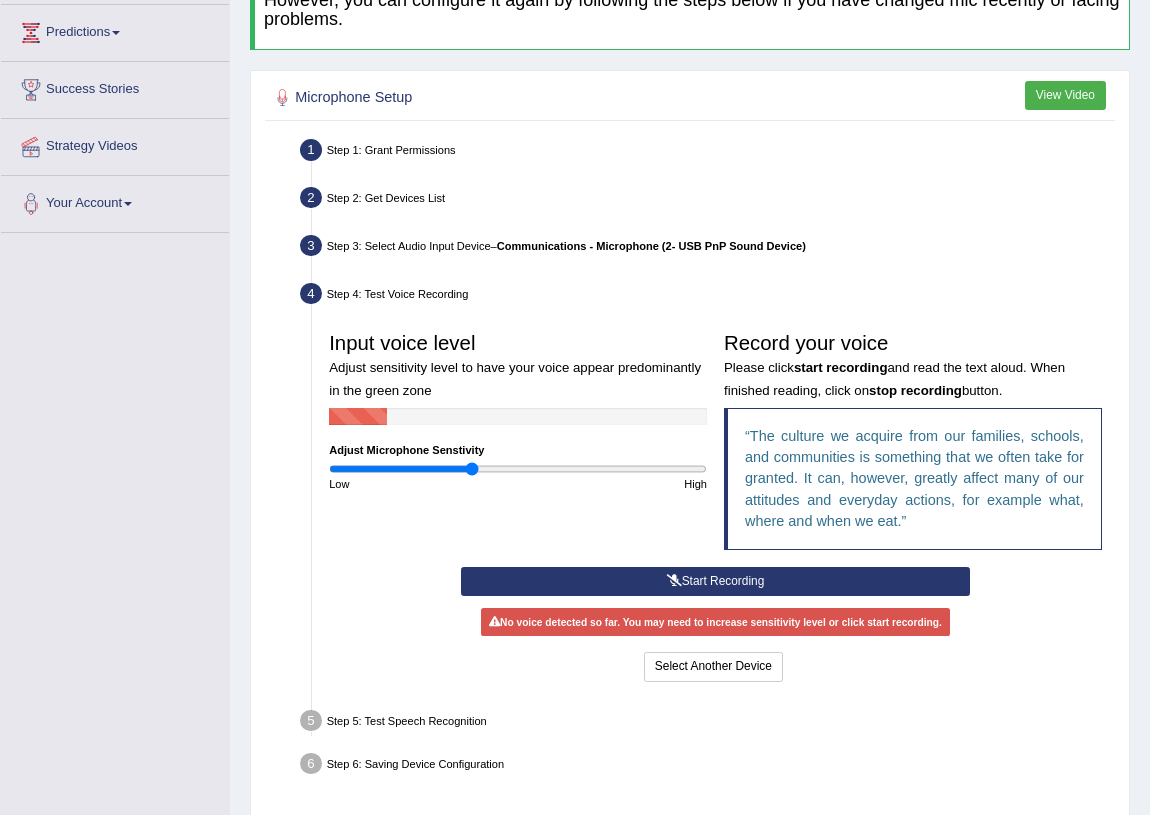 scroll, scrollTop: 327, scrollLeft: 0, axis: vertical 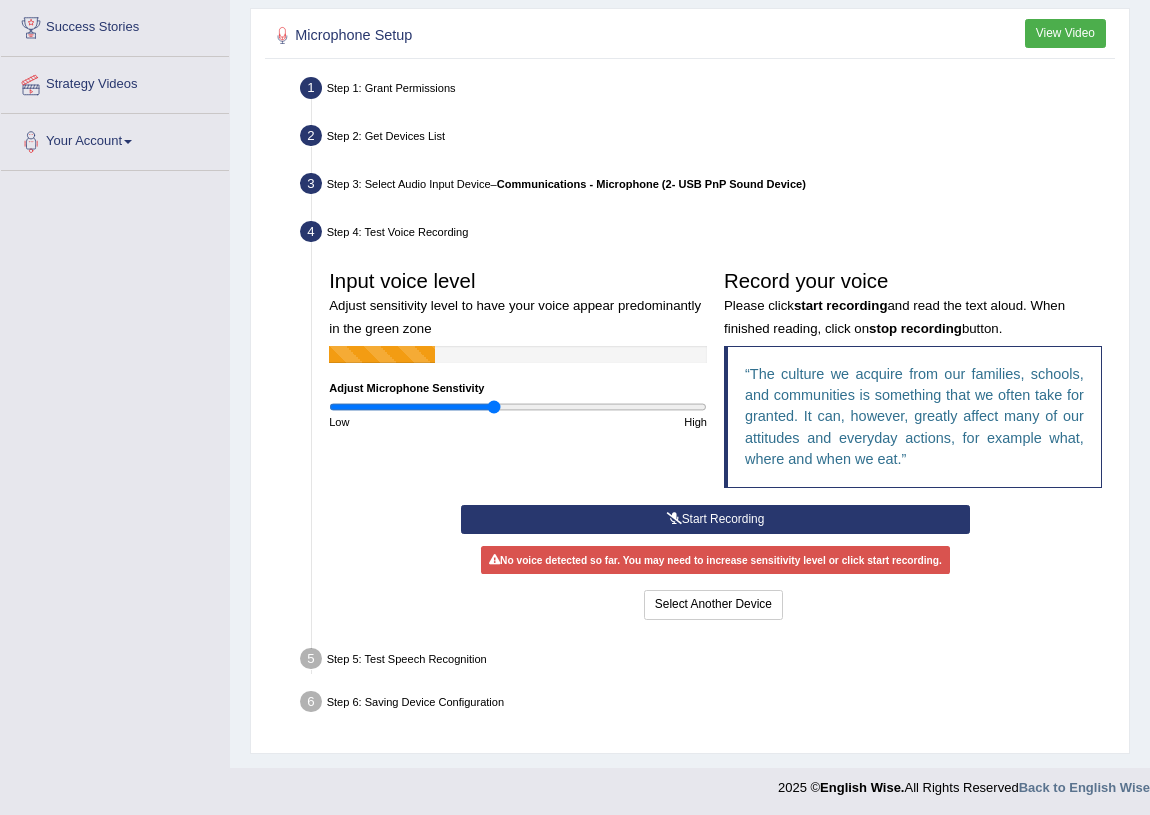 click at bounding box center [518, 407] 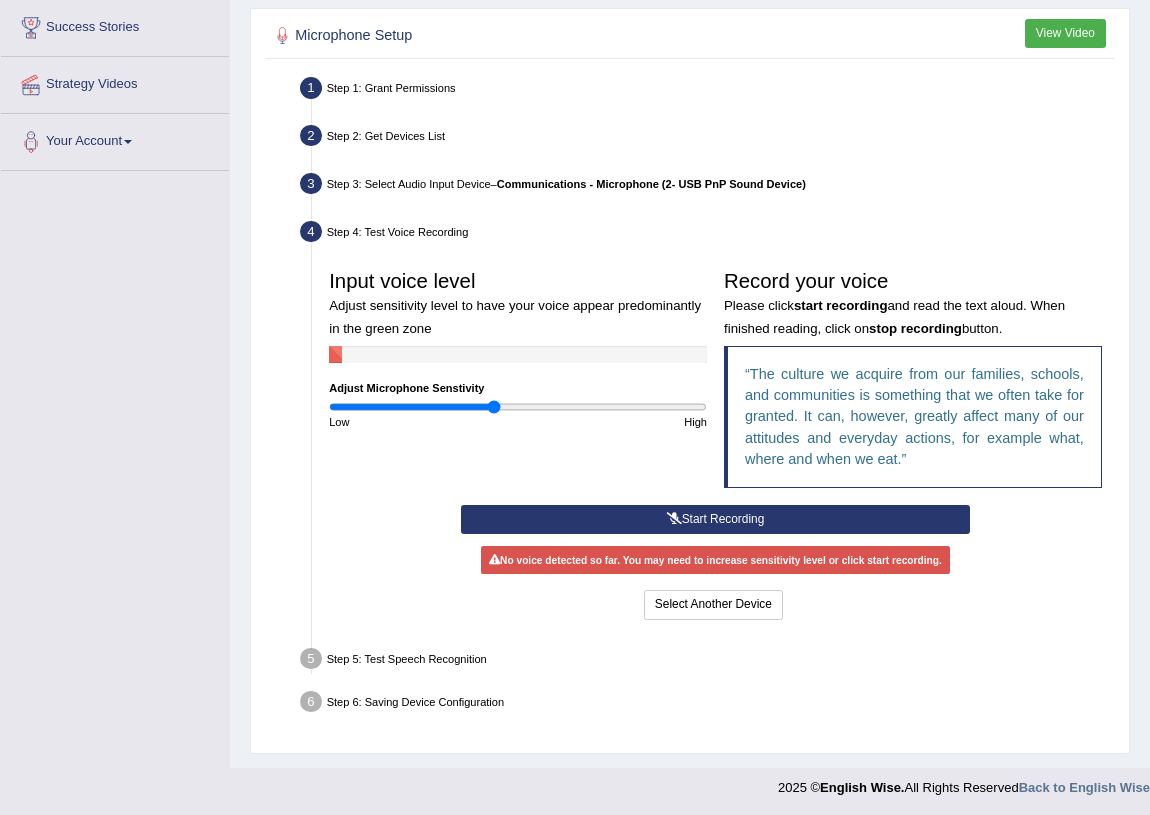 click on "Start Recording" at bounding box center (715, 519) 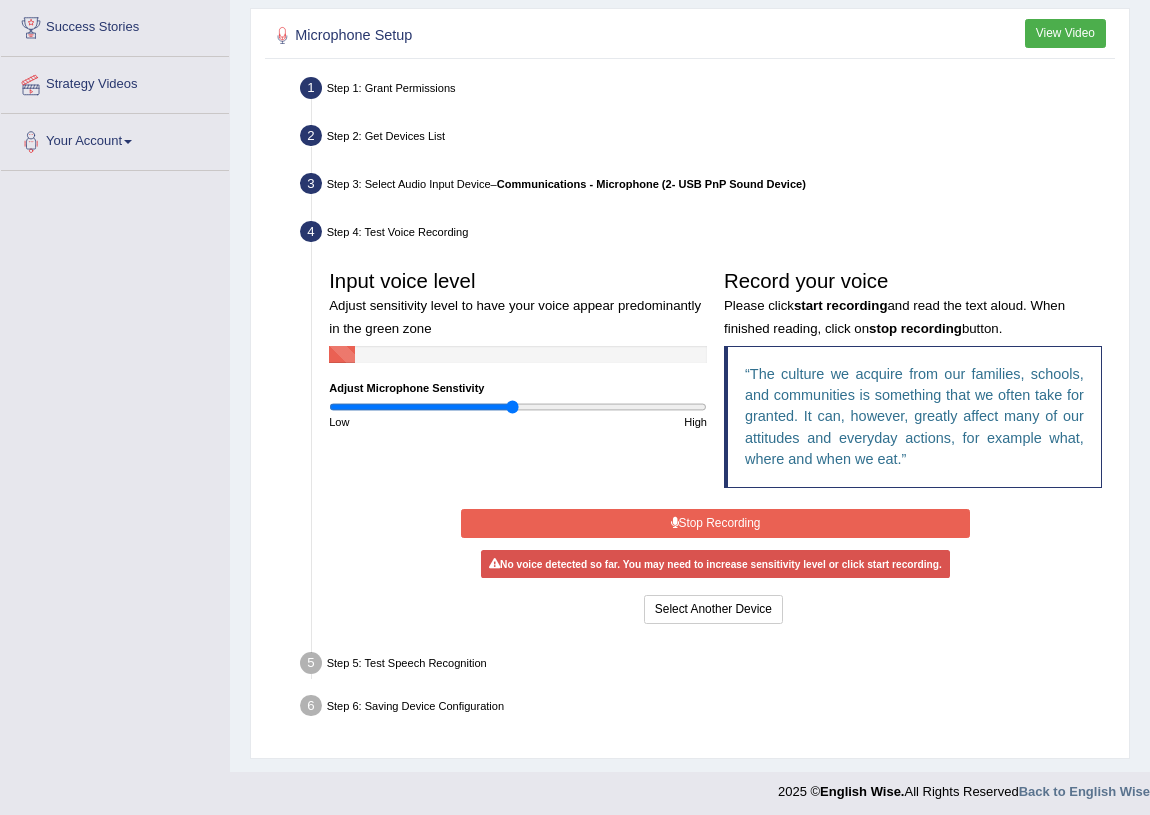 click at bounding box center (518, 407) 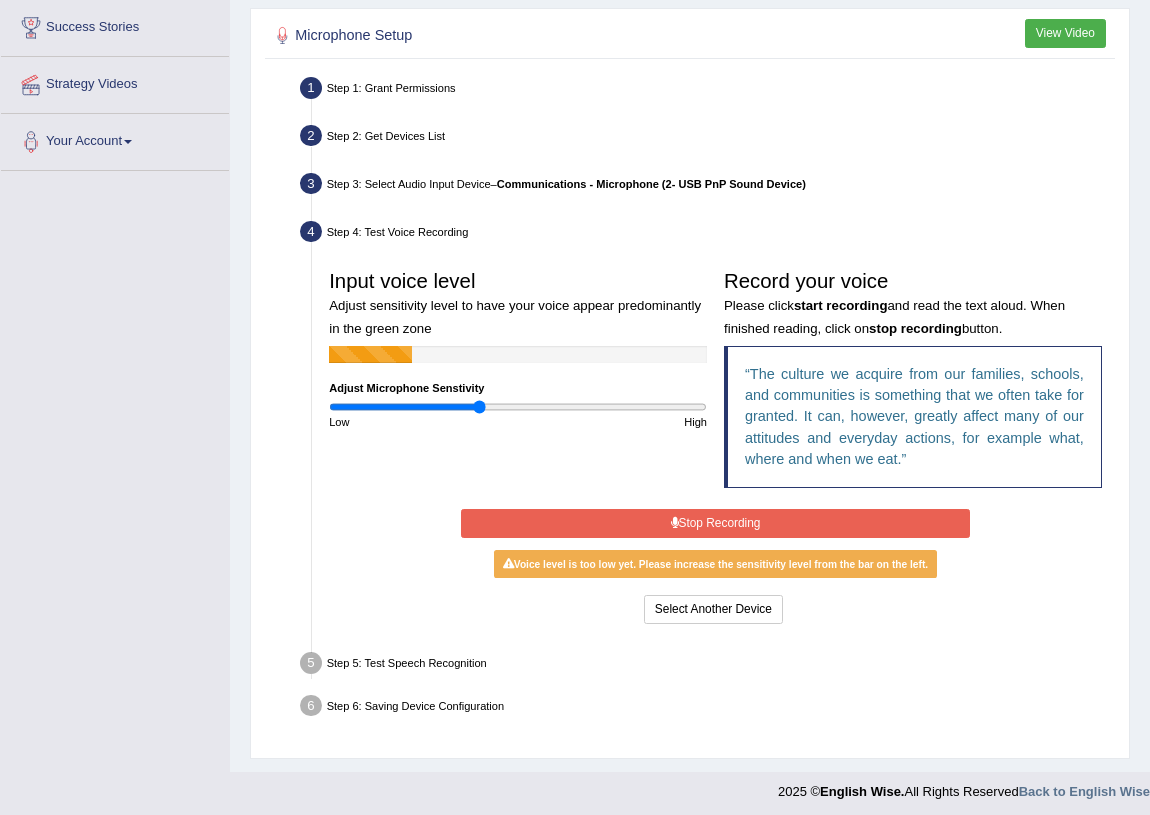 click at bounding box center (518, 407) 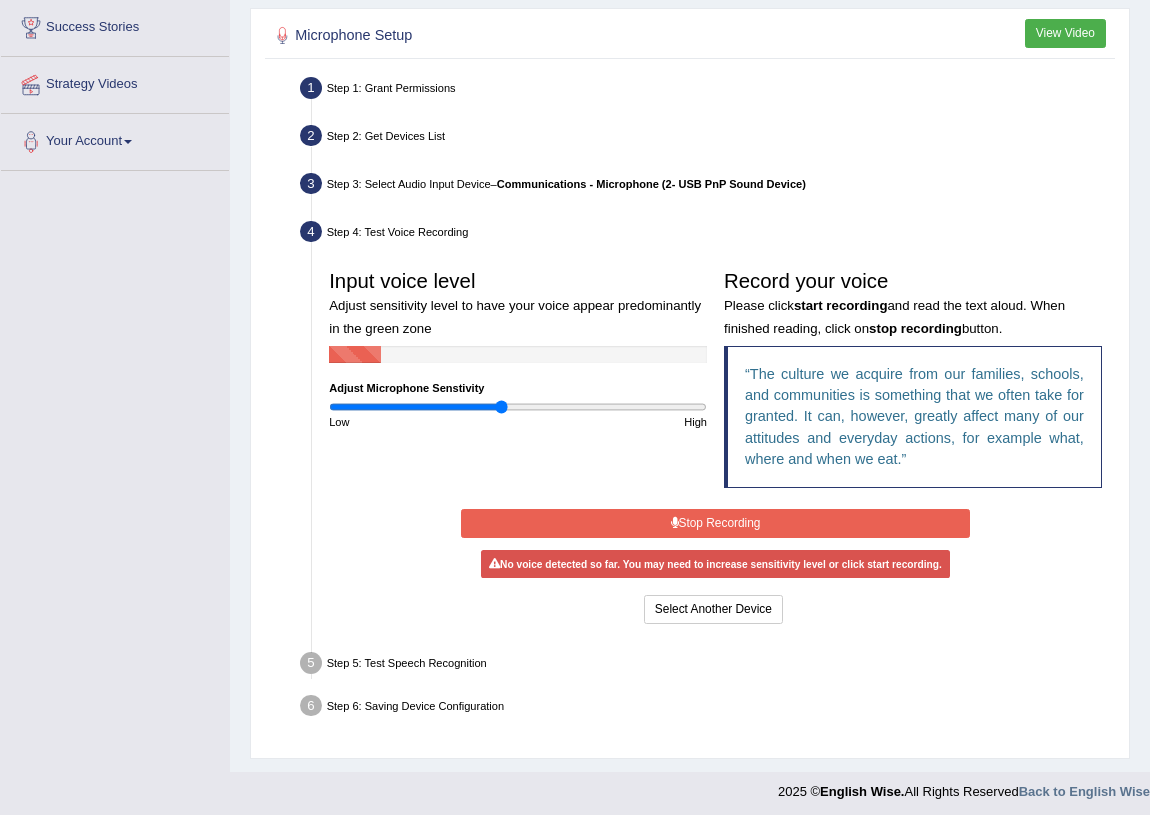 click at bounding box center (518, 407) 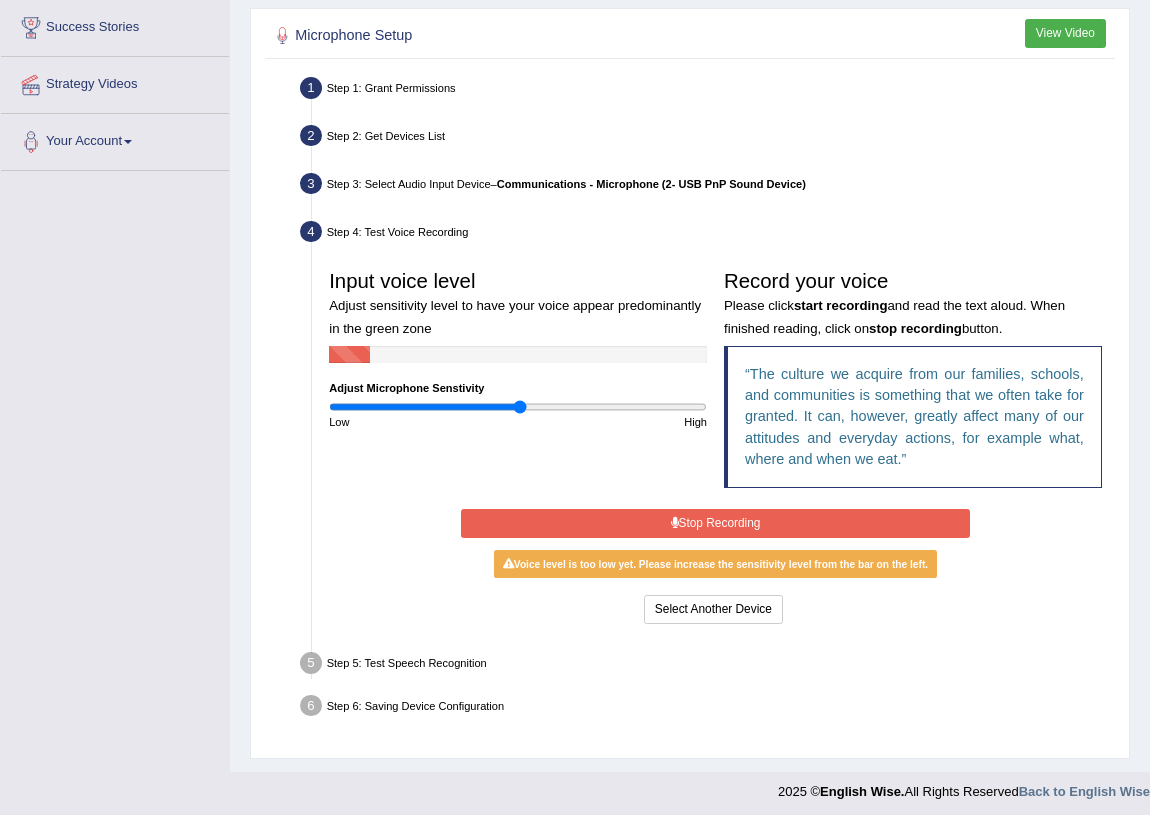 drag, startPoint x: 501, startPoint y: 407, endPoint x: 520, endPoint y: 404, distance: 19.235384 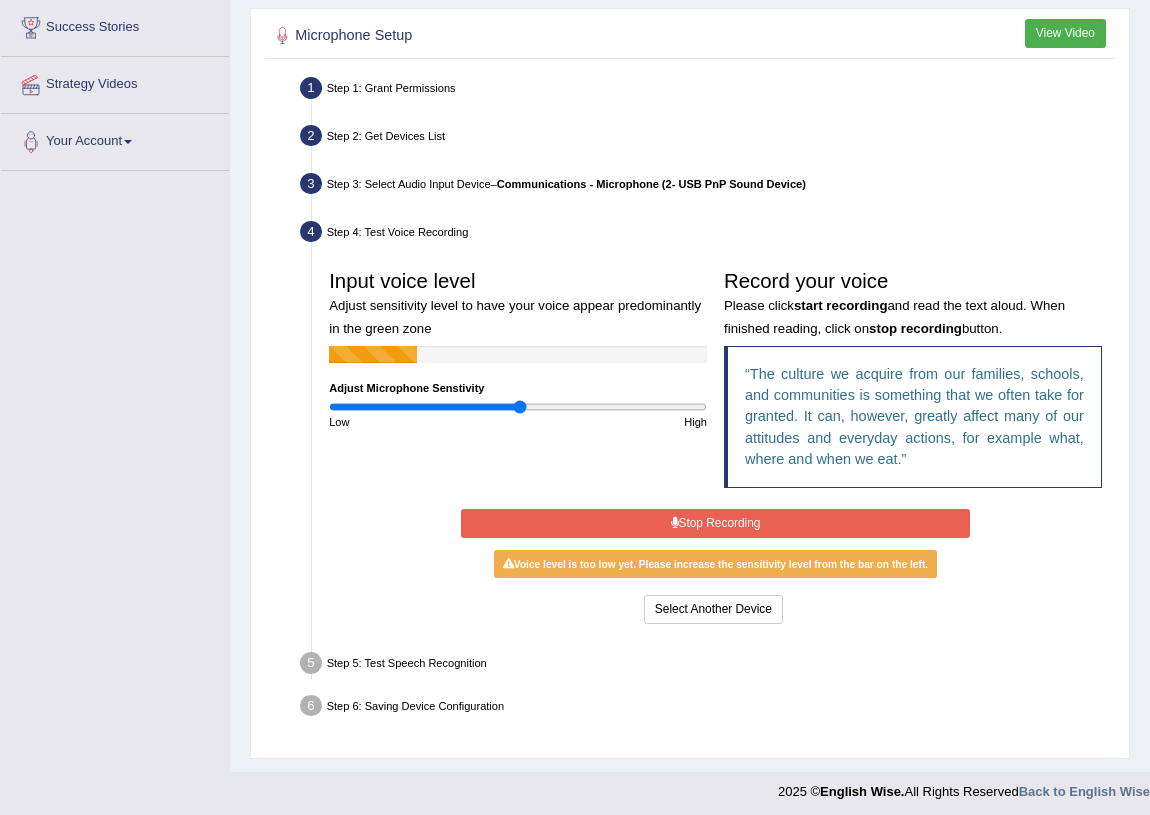 click on "High" at bounding box center [616, 422] 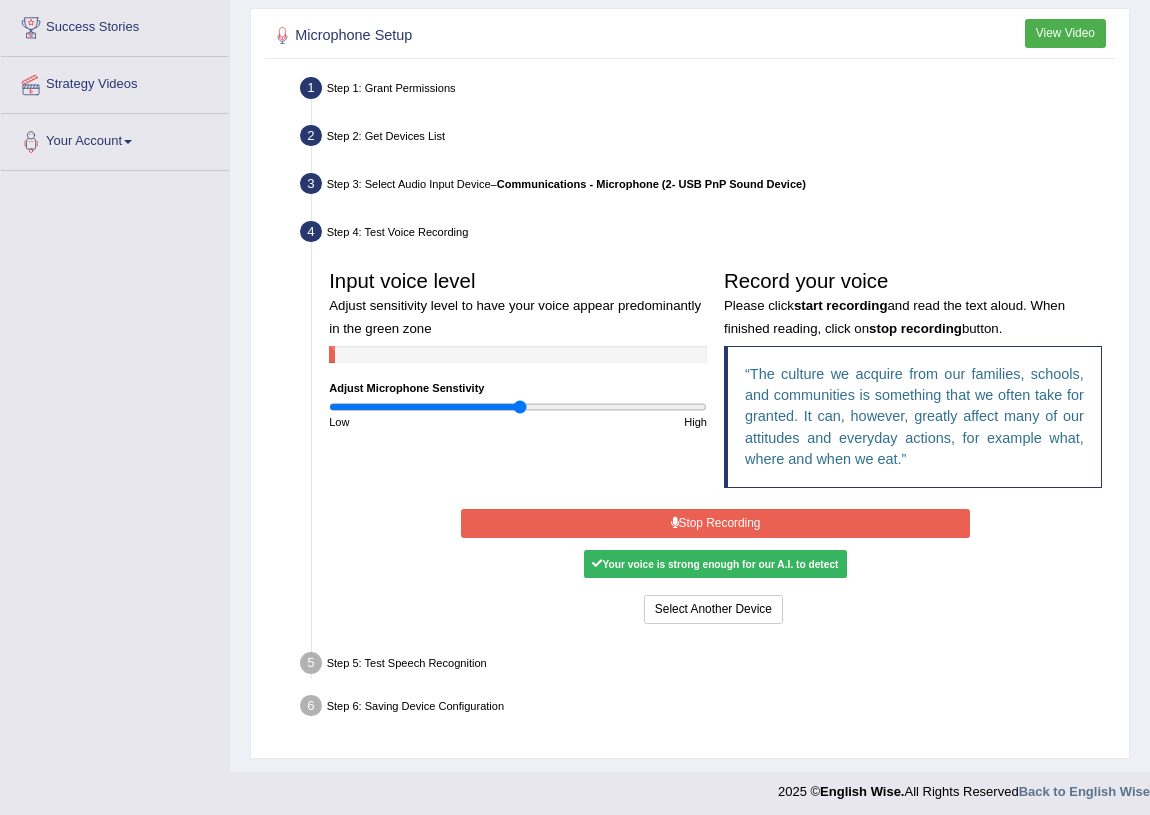 click on "Stop Recording" at bounding box center (715, 523) 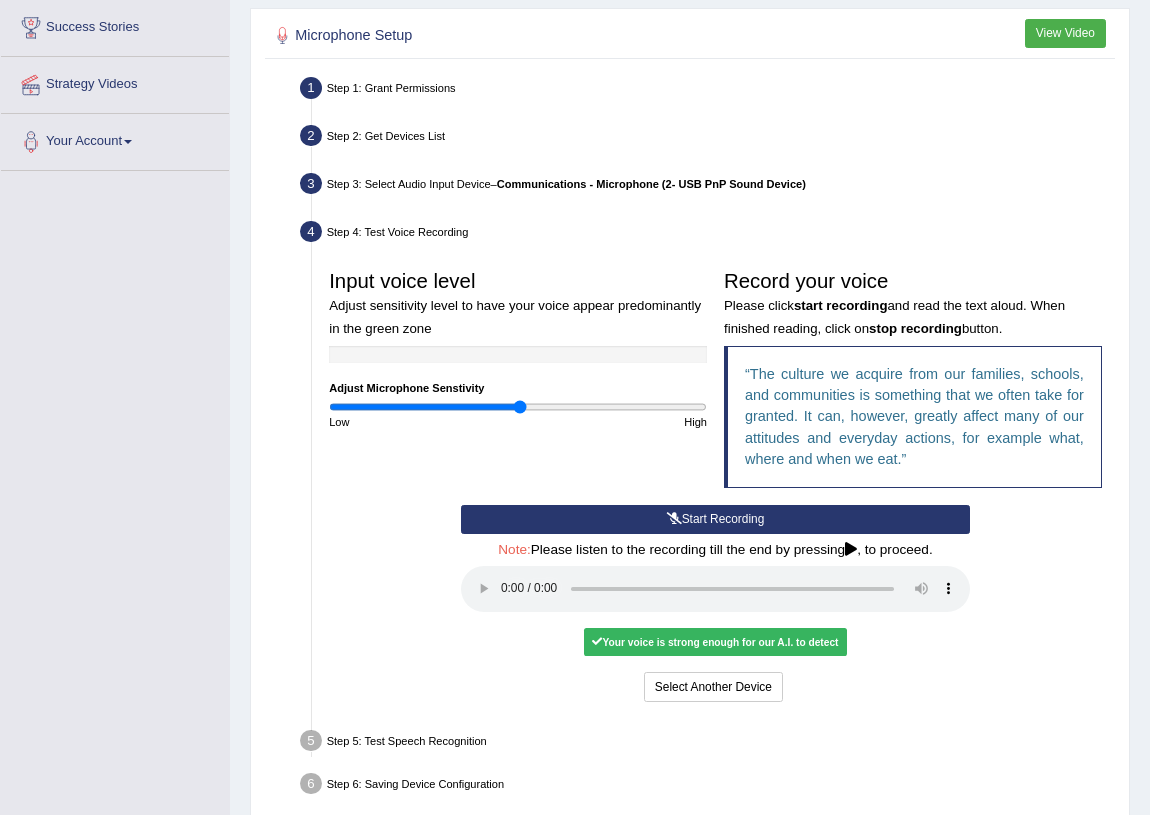 type 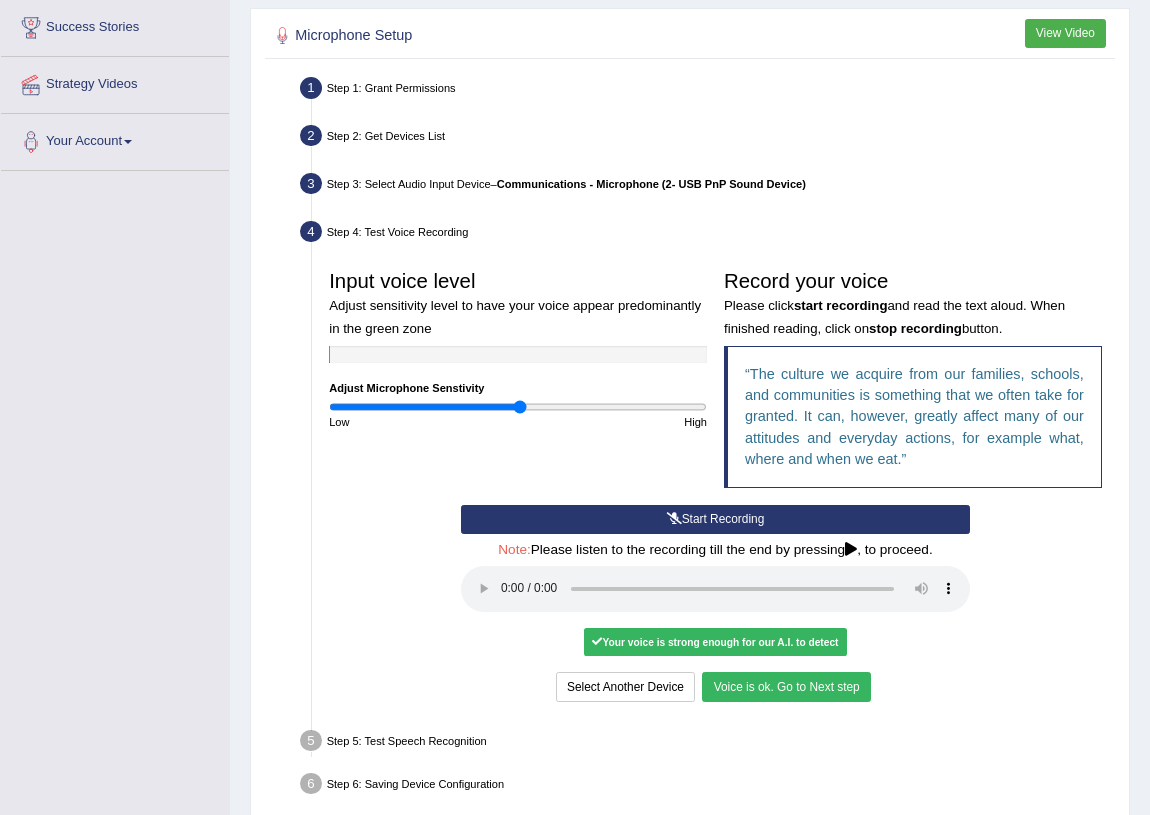 click on "Voice is ok. Go to Next step" at bounding box center (786, 686) 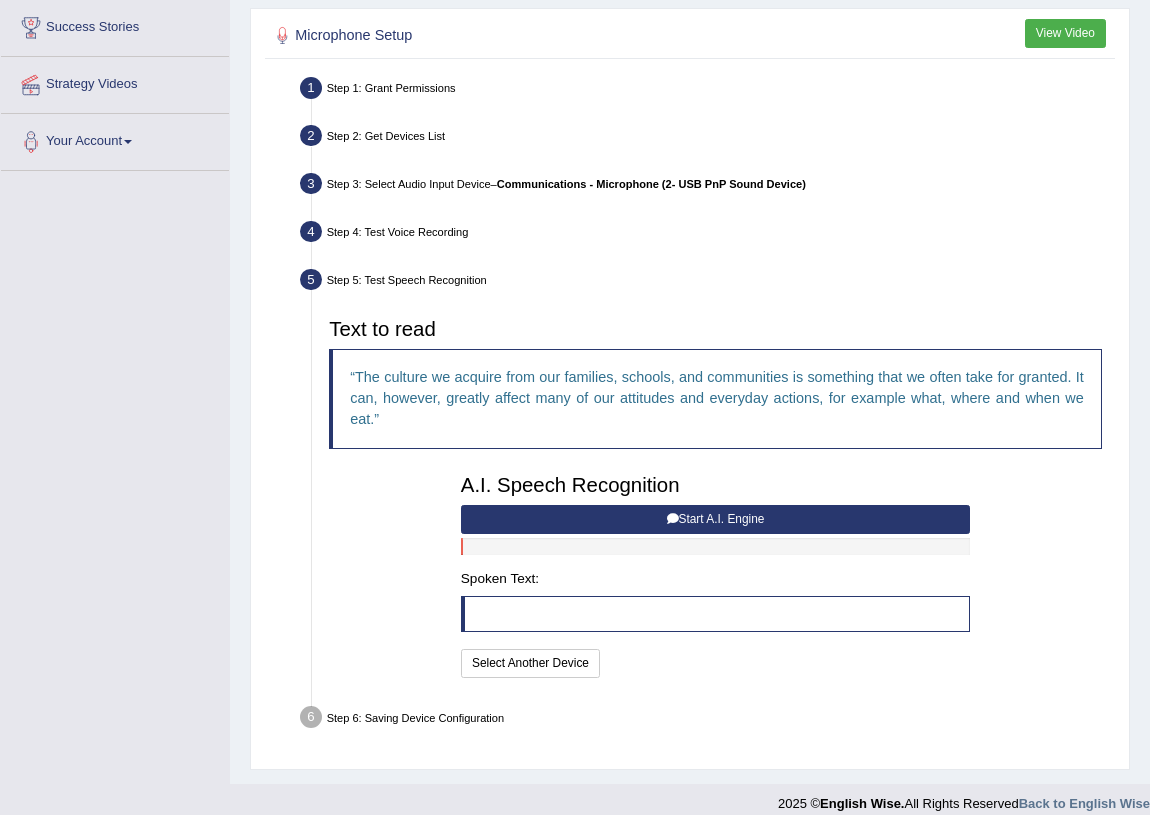 click on "Start A.I. Engine" at bounding box center (715, 519) 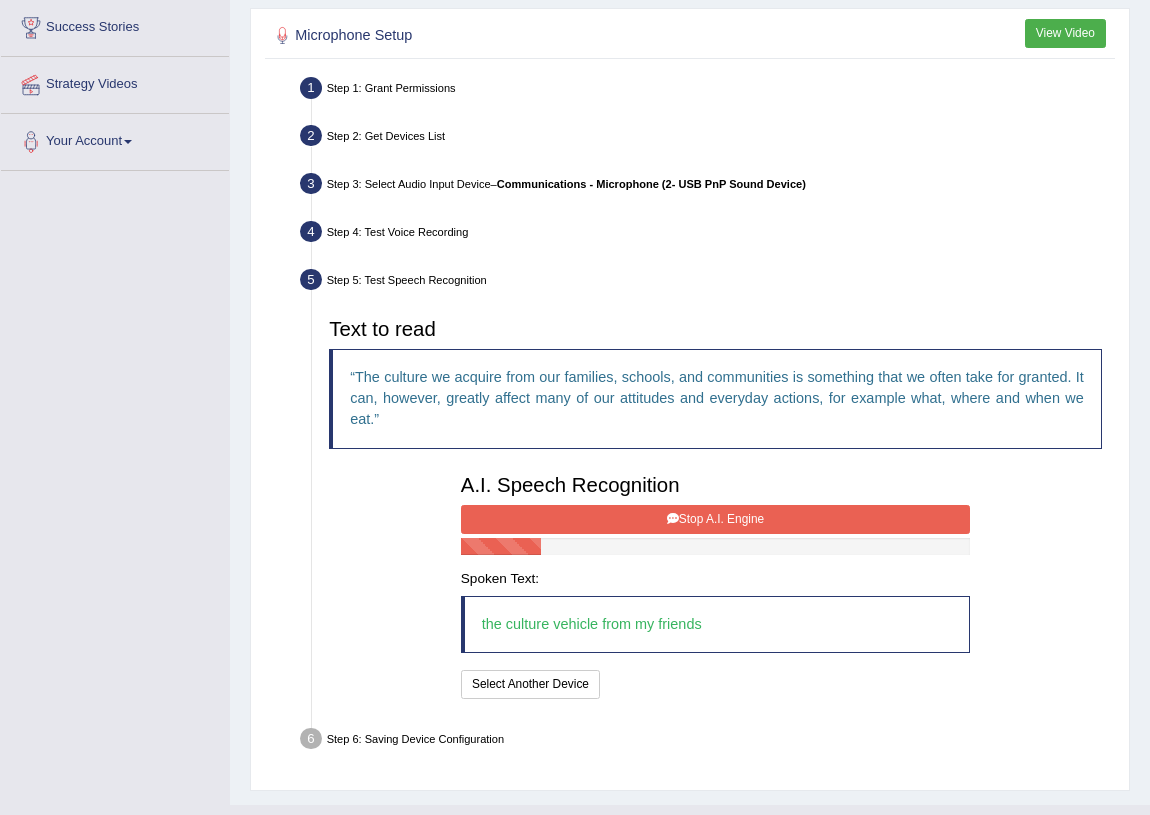 click on "Stop A.I. Engine" at bounding box center [715, 519] 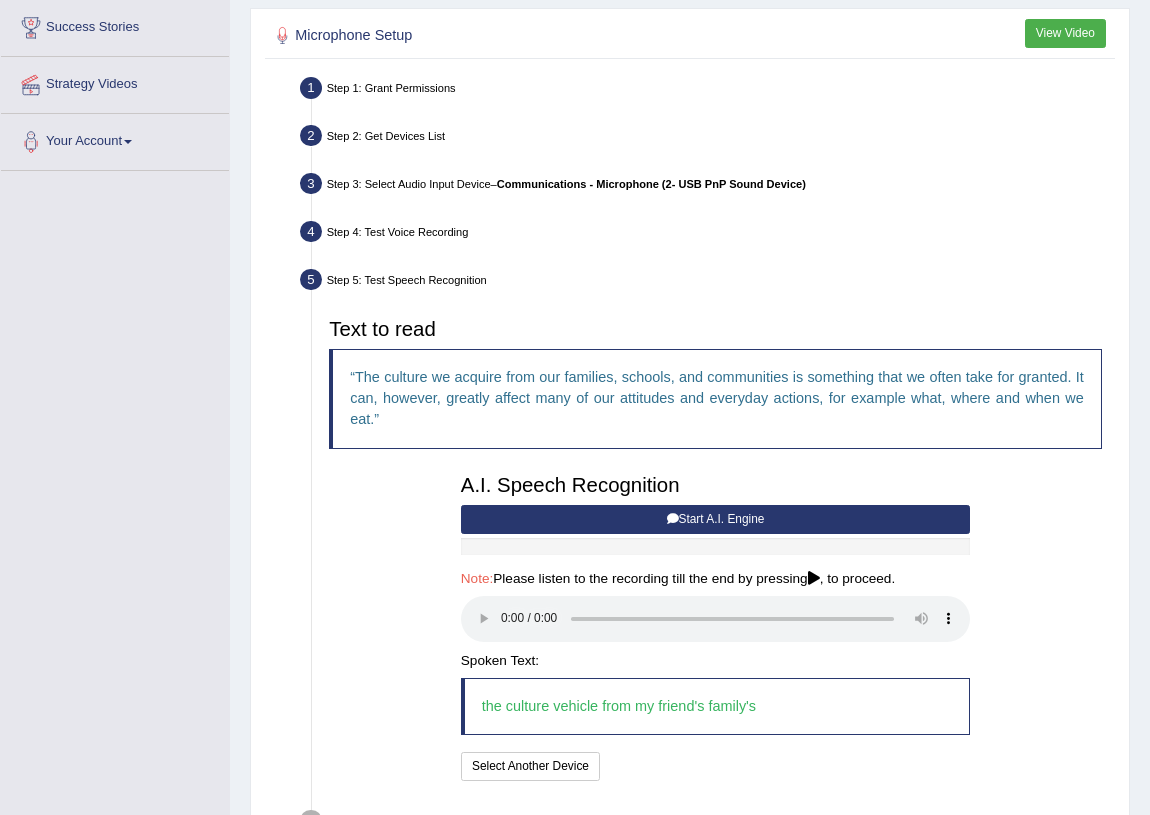 type 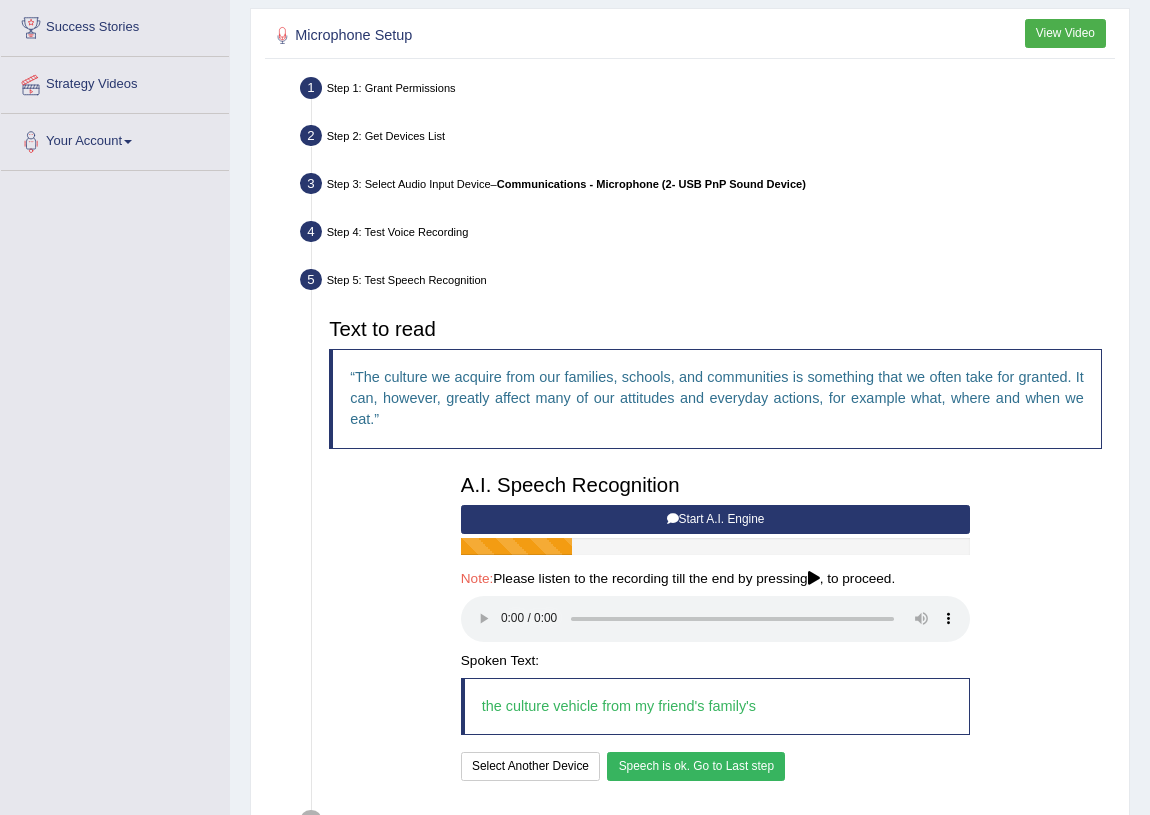 scroll, scrollTop: 447, scrollLeft: 0, axis: vertical 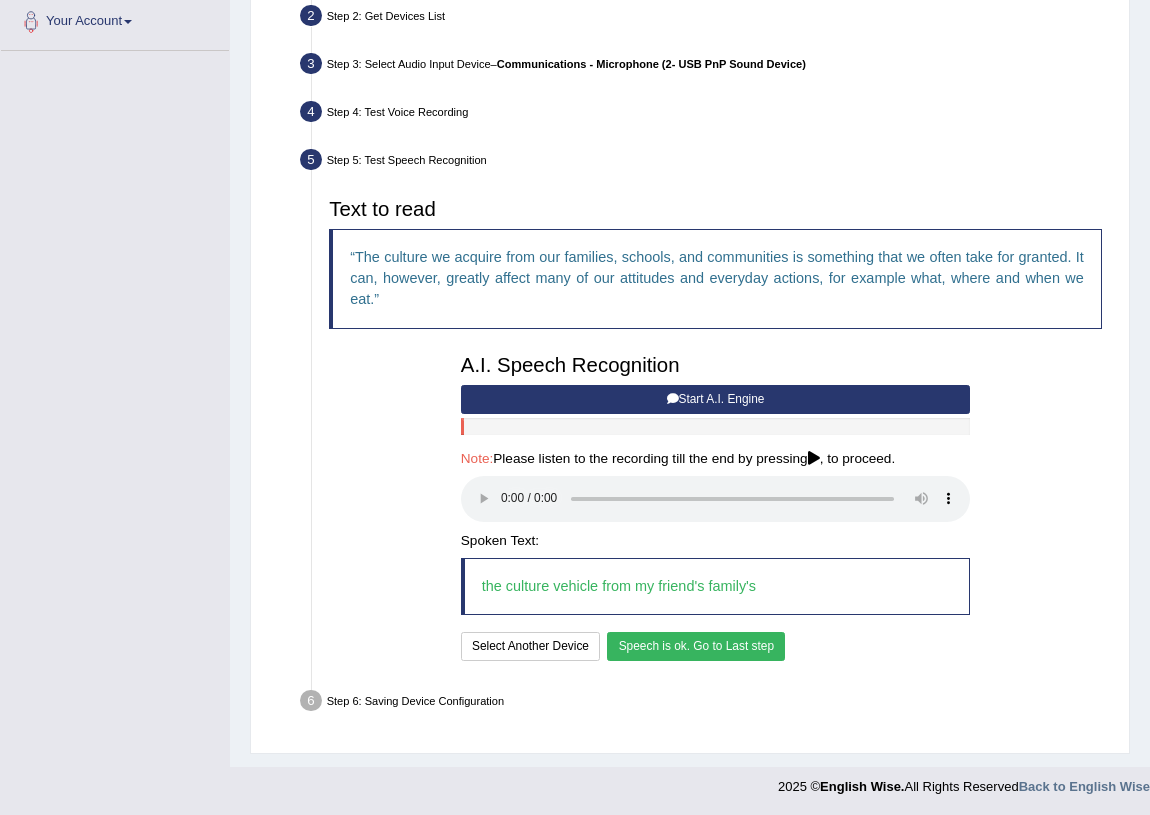 click on "Speech is ok. Go to Last step" at bounding box center [696, 646] 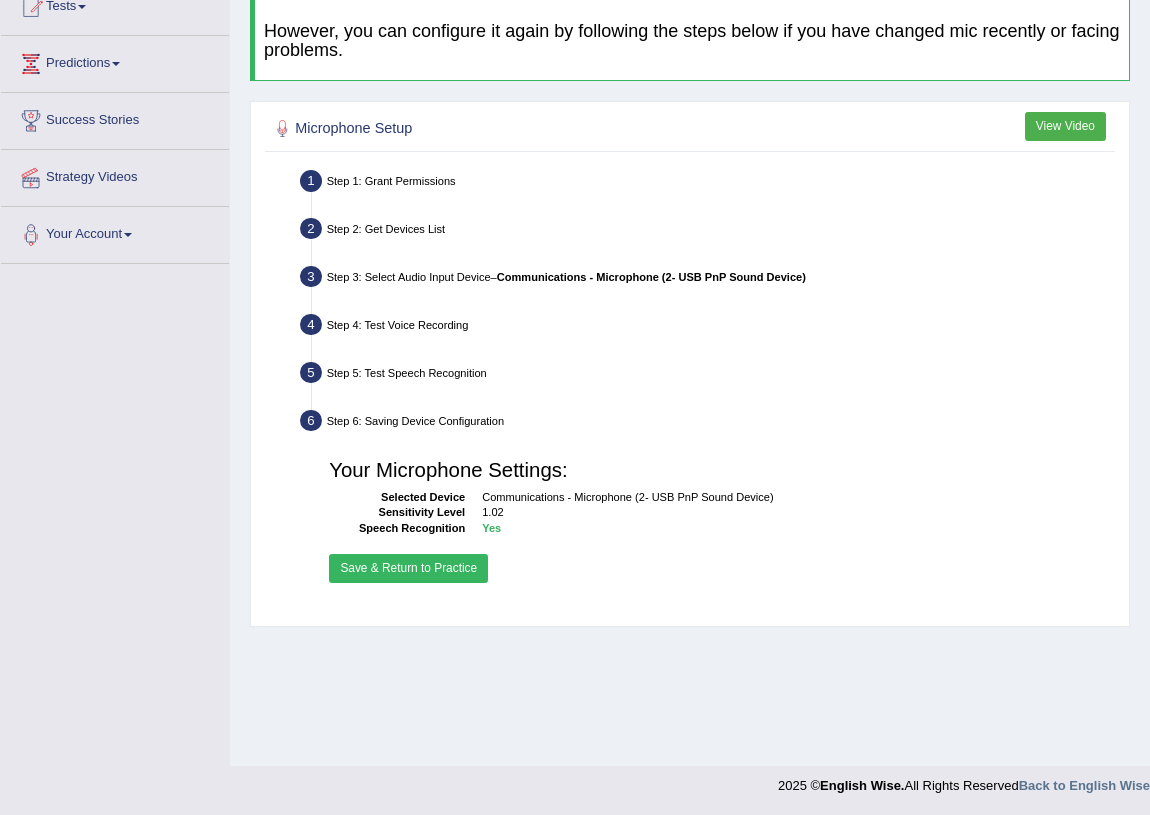 click on "Save & Return to Practice" at bounding box center (408, 568) 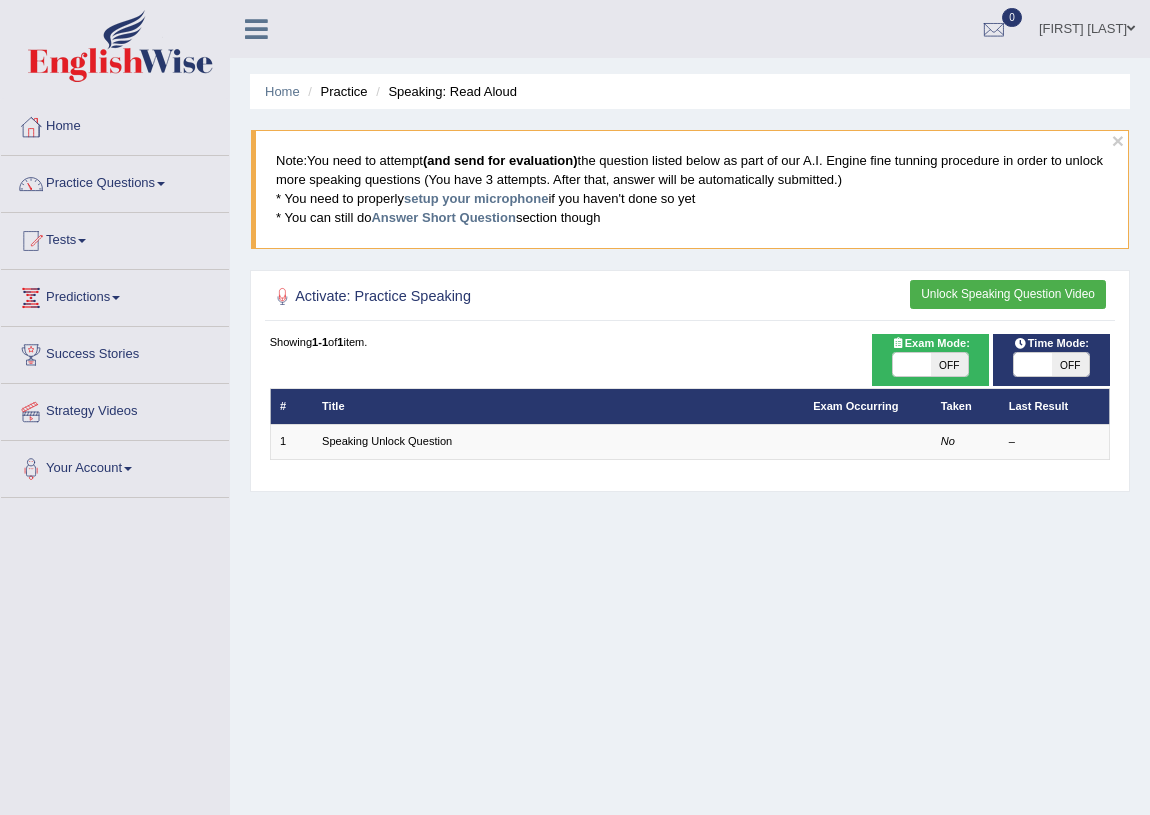 scroll, scrollTop: 0, scrollLeft: 0, axis: both 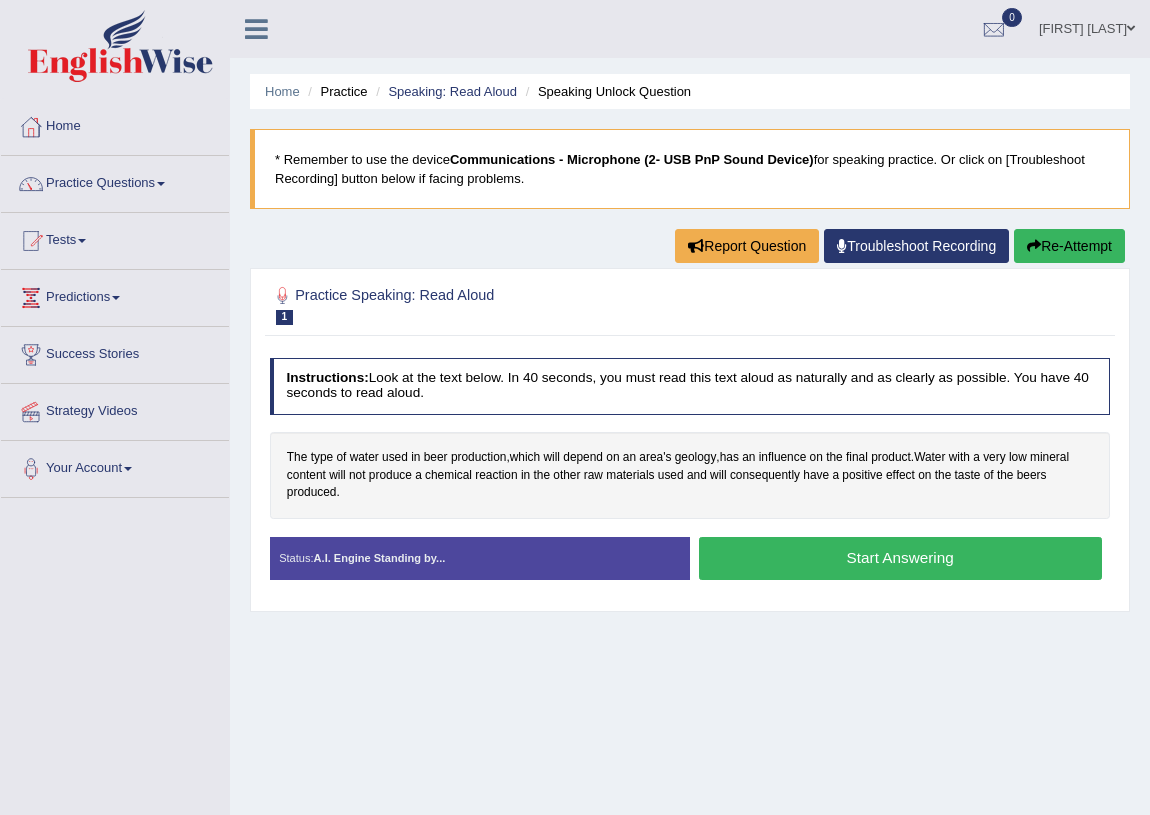 click on "Start Answering" at bounding box center (900, 558) 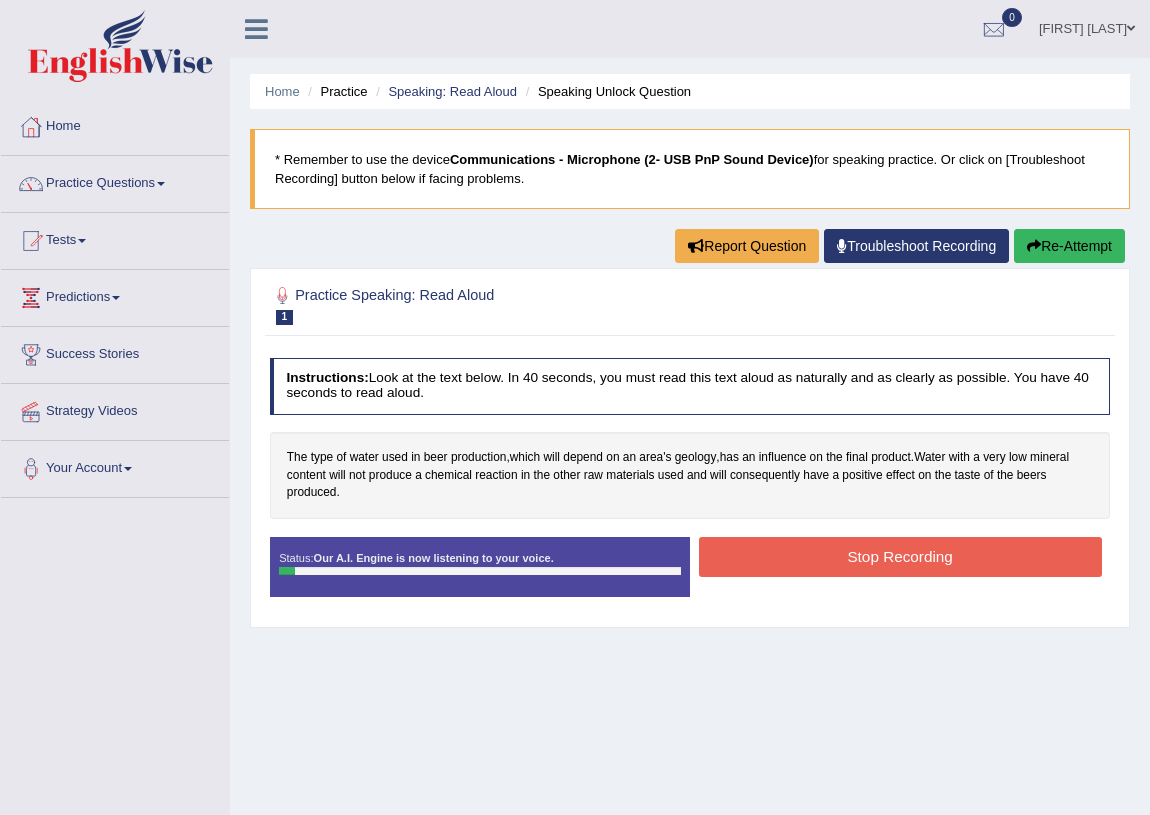 click on "Stop Recording" at bounding box center (900, 556) 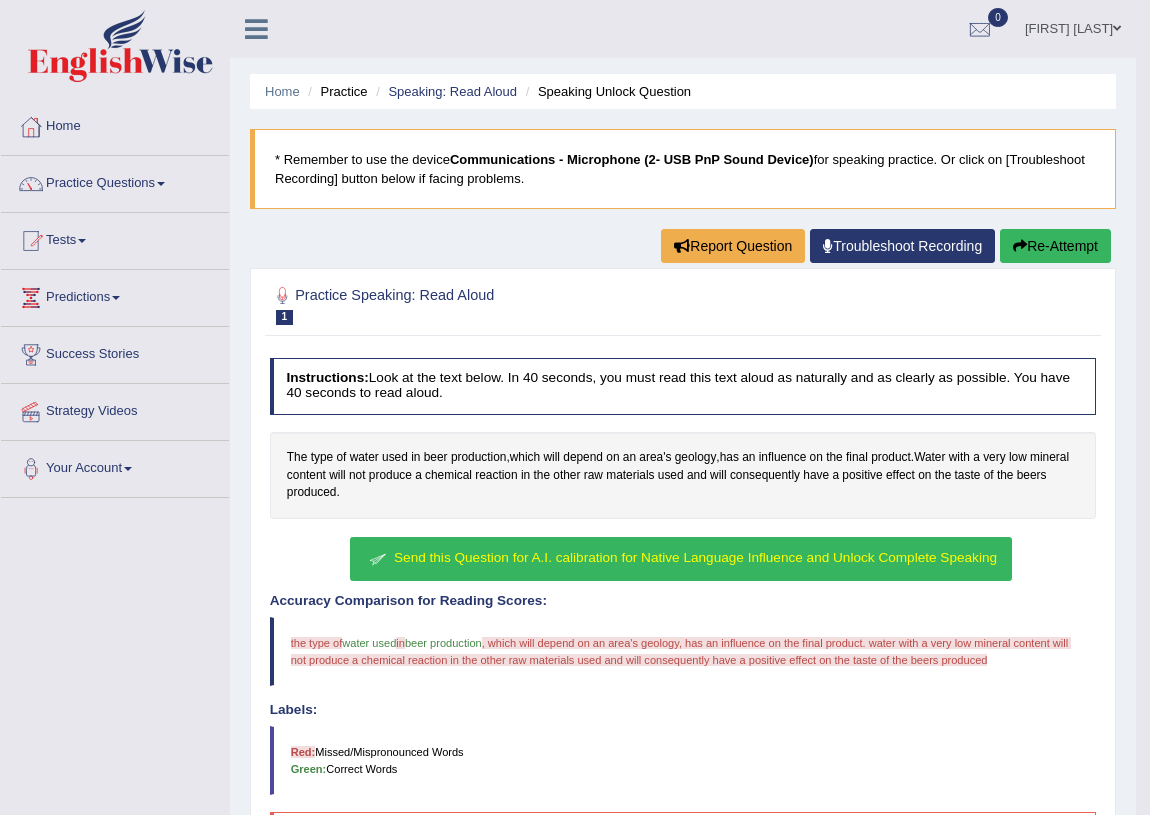 click on "Send this Question for A.I. calibration for Native Language Influence and Unlock Complete Speaking" at bounding box center (681, 559) 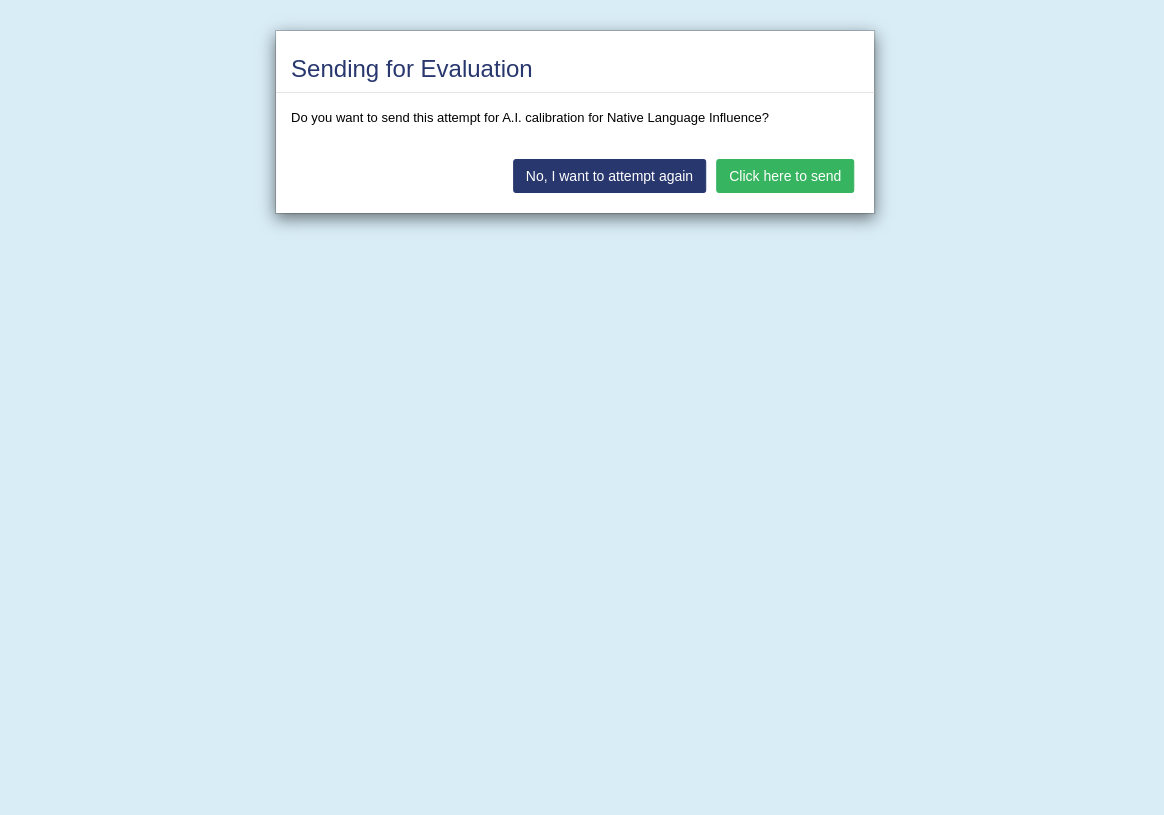 click on "Click here to send" at bounding box center (785, 176) 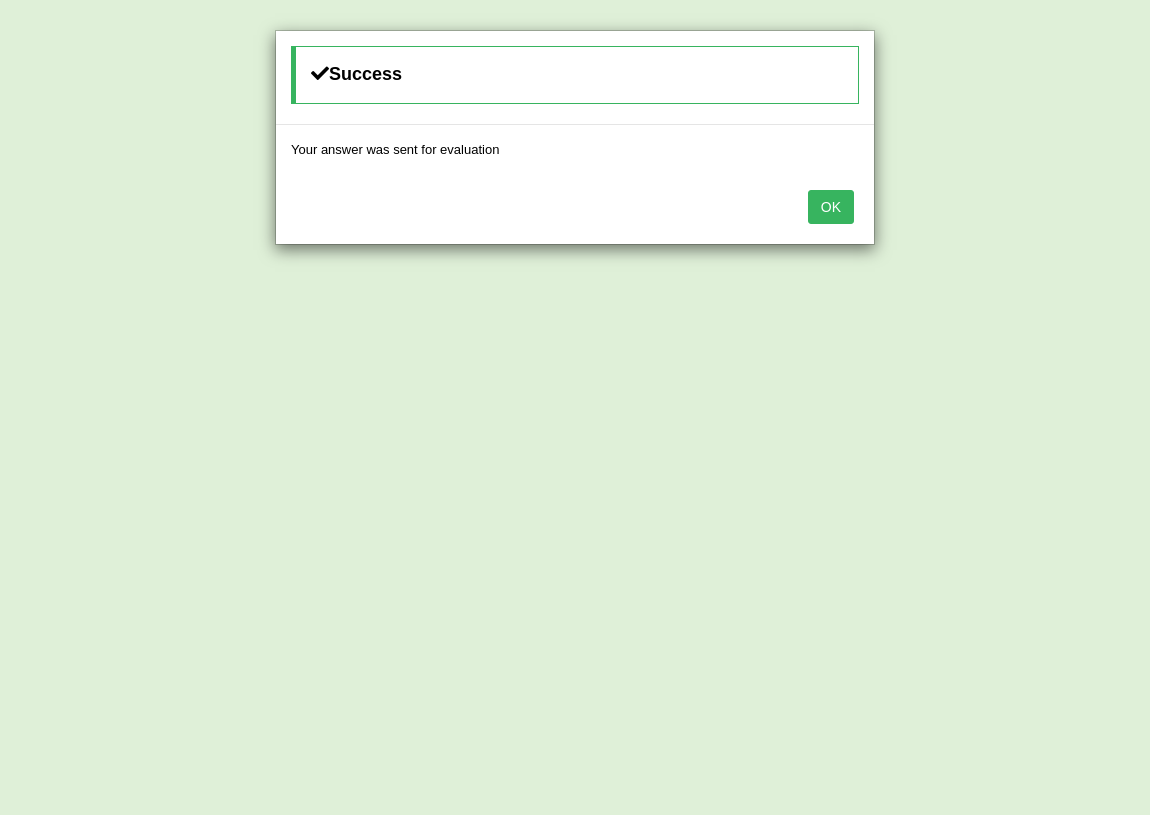 click on "OK" at bounding box center [831, 207] 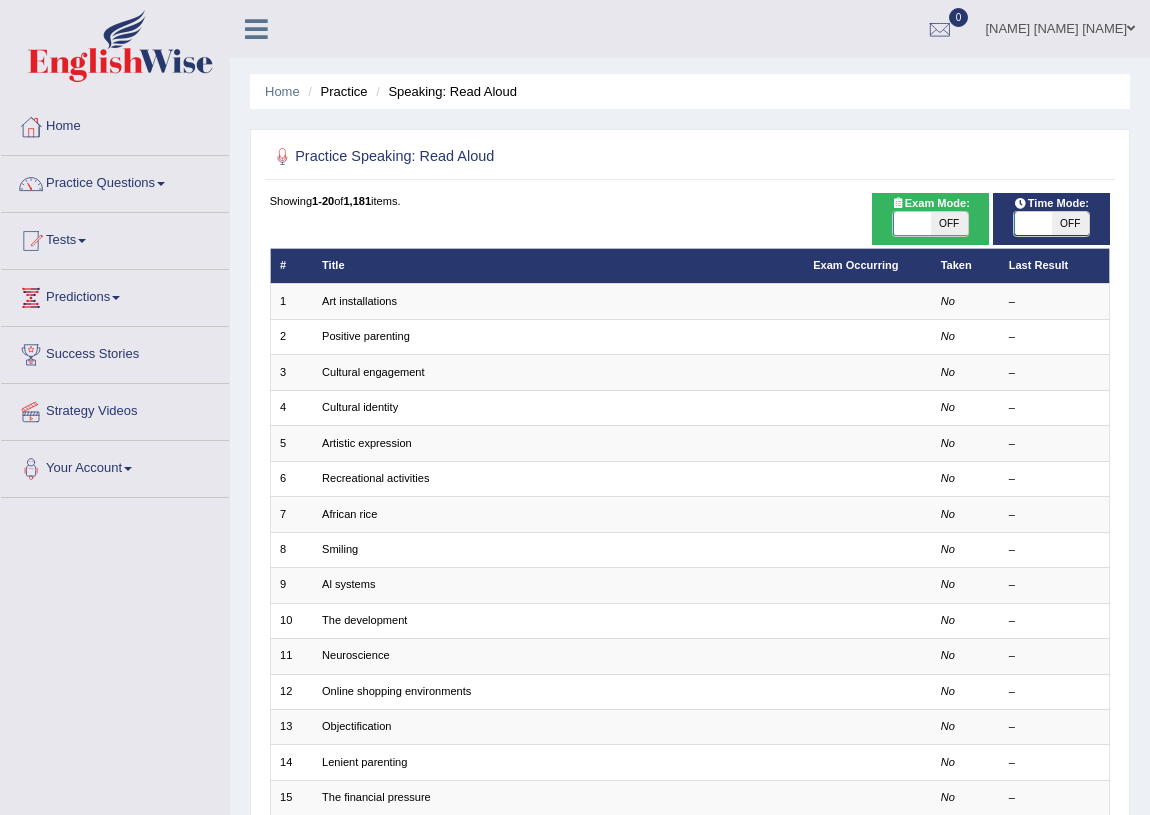 scroll, scrollTop: 0, scrollLeft: 0, axis: both 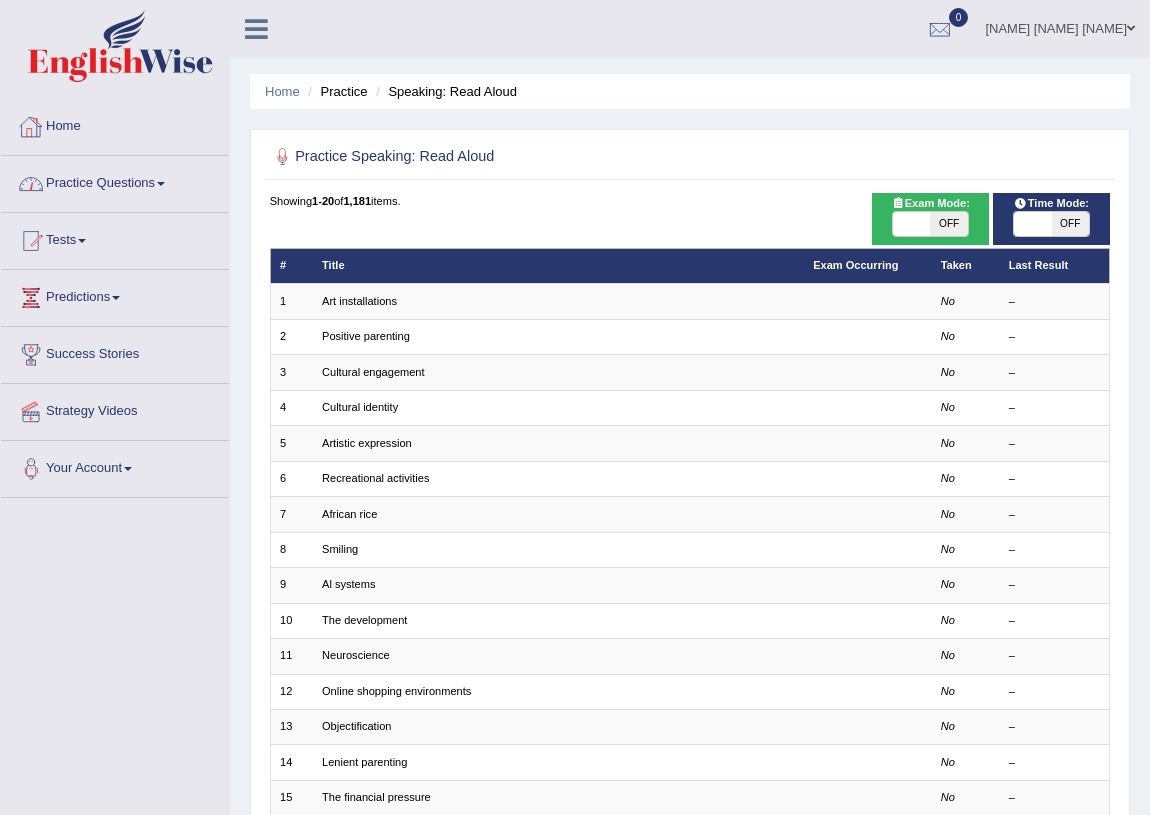 click on "Home" at bounding box center (115, 124) 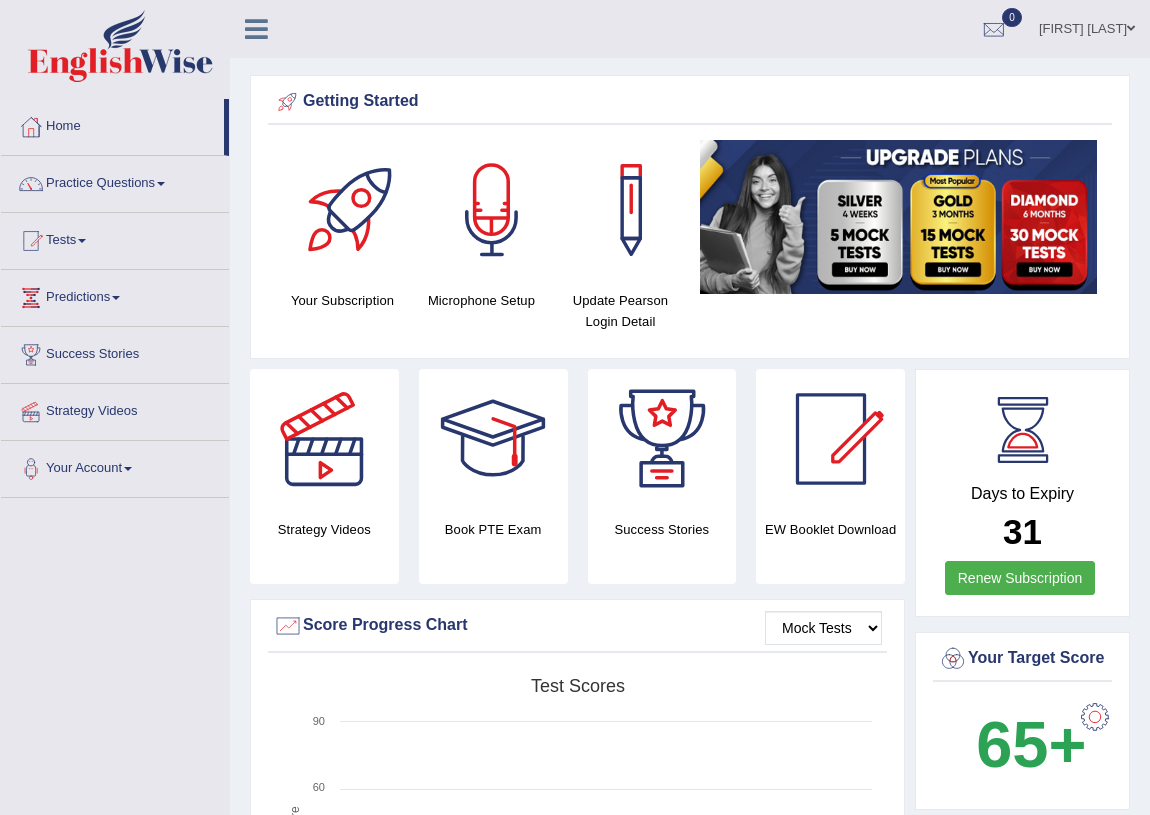 scroll, scrollTop: 0, scrollLeft: 0, axis: both 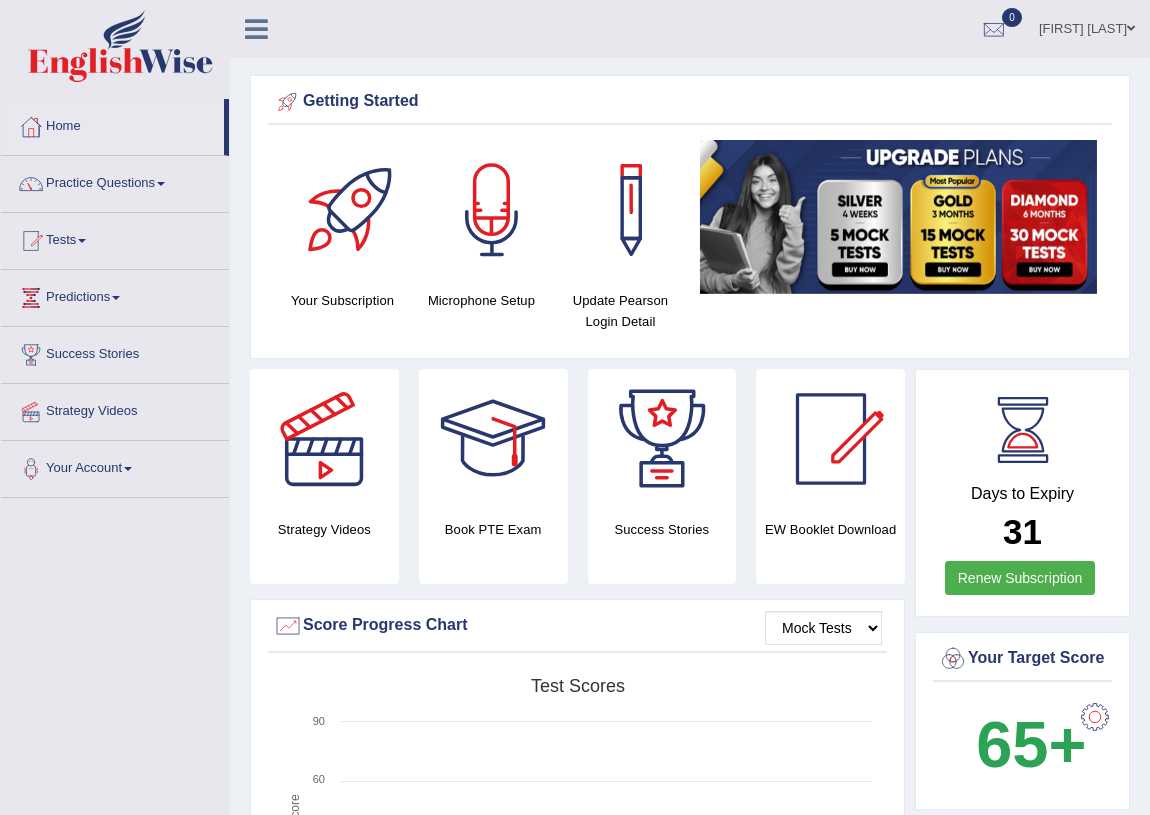 click at bounding box center [324, 439] 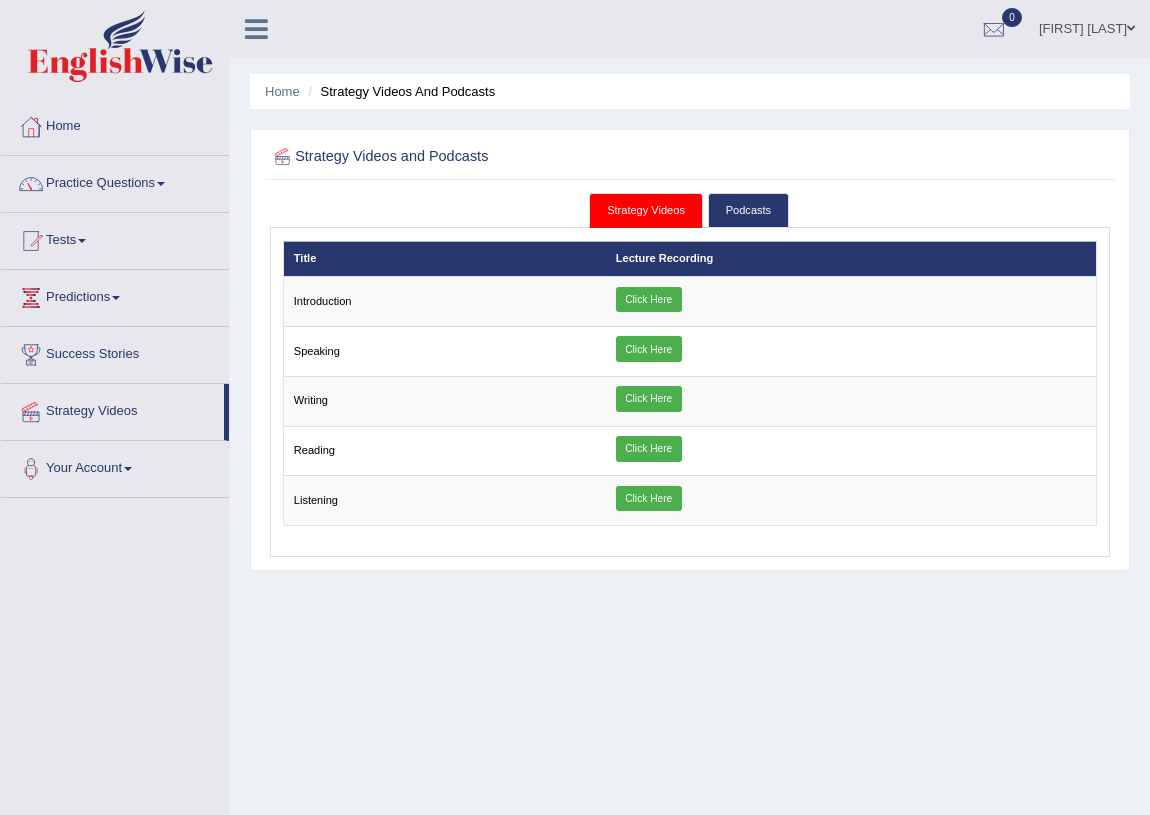 scroll, scrollTop: 0, scrollLeft: 0, axis: both 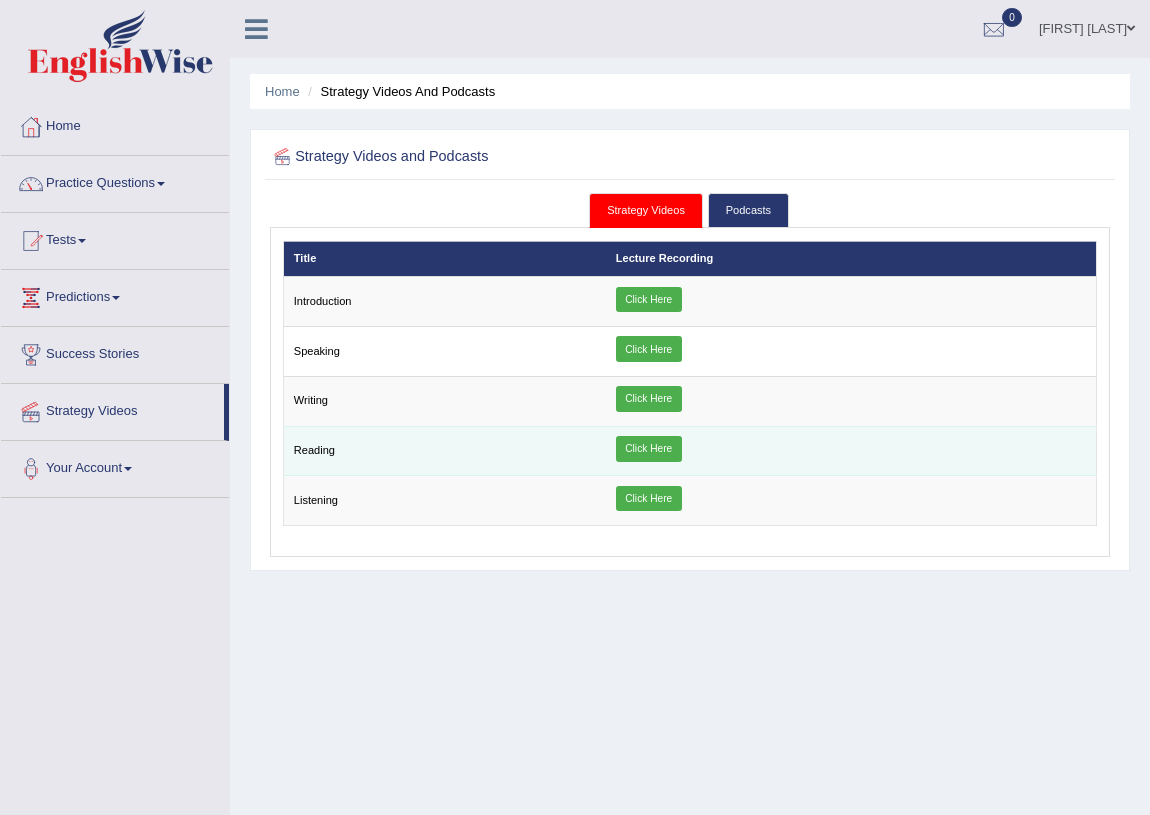click on "Click Here" at bounding box center [649, 449] 